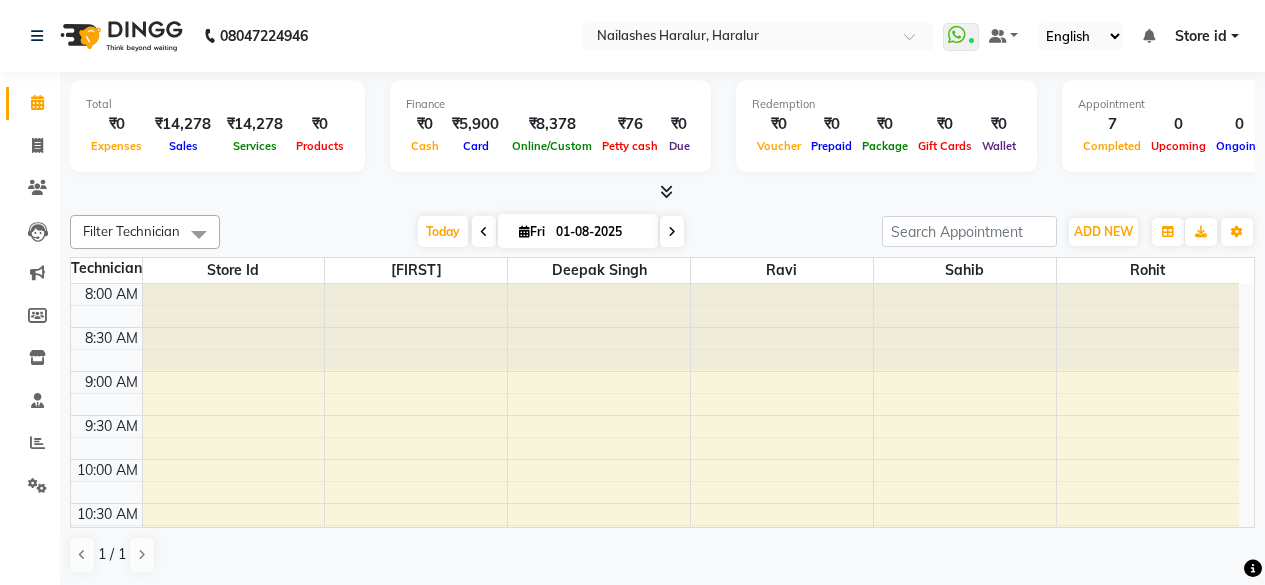 scroll, scrollTop: 0, scrollLeft: 0, axis: both 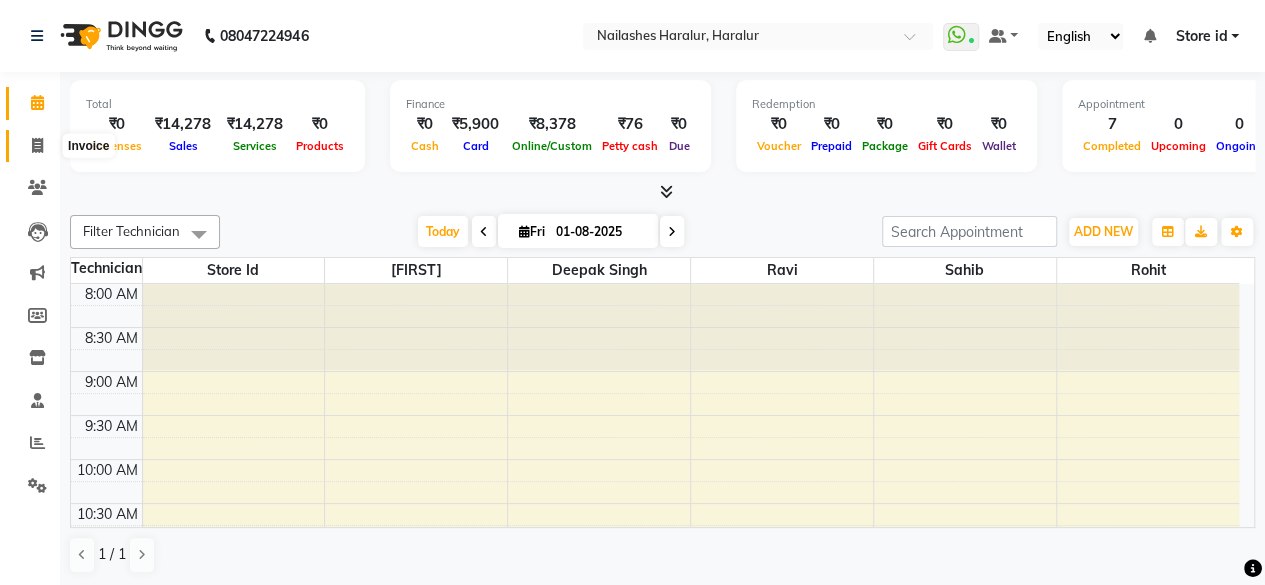 click 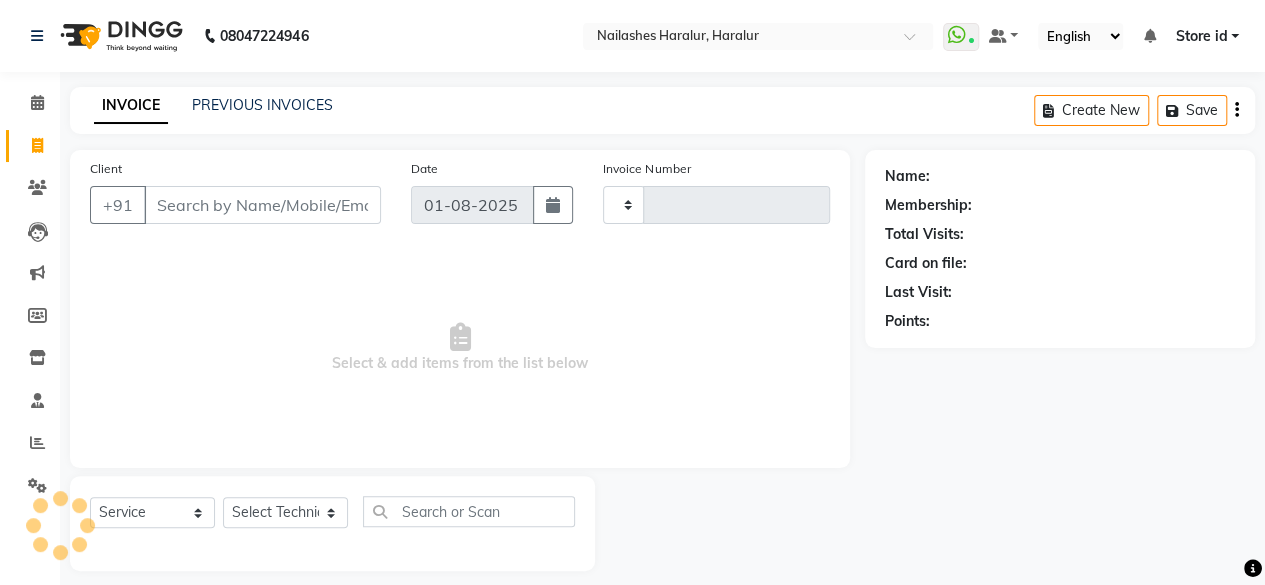 type on "0270" 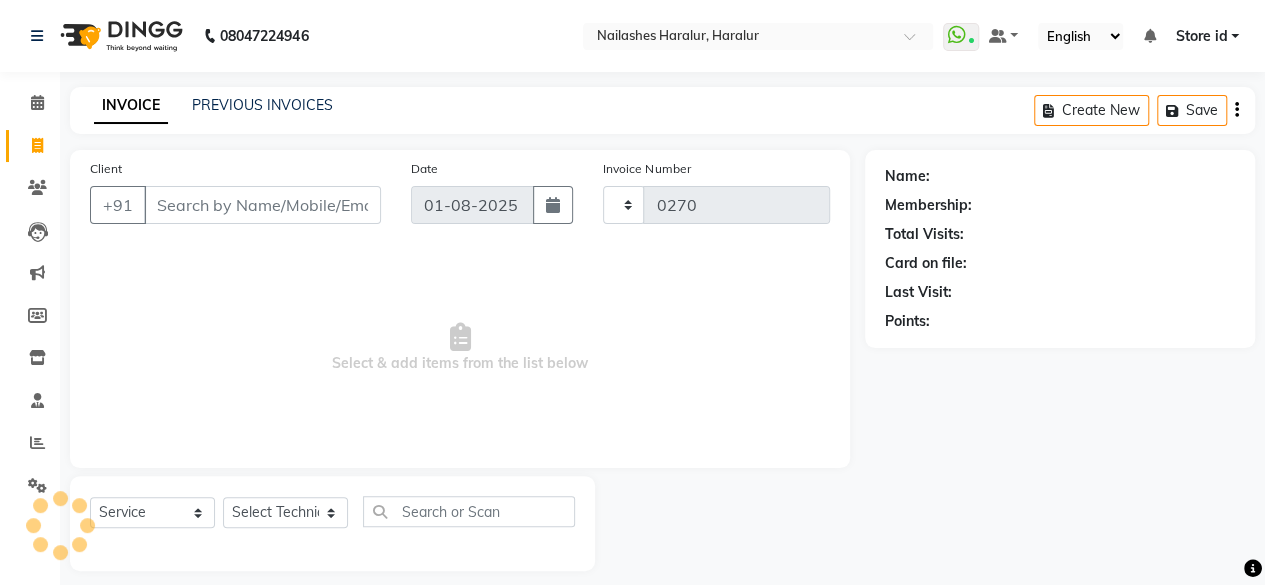 select on "8259" 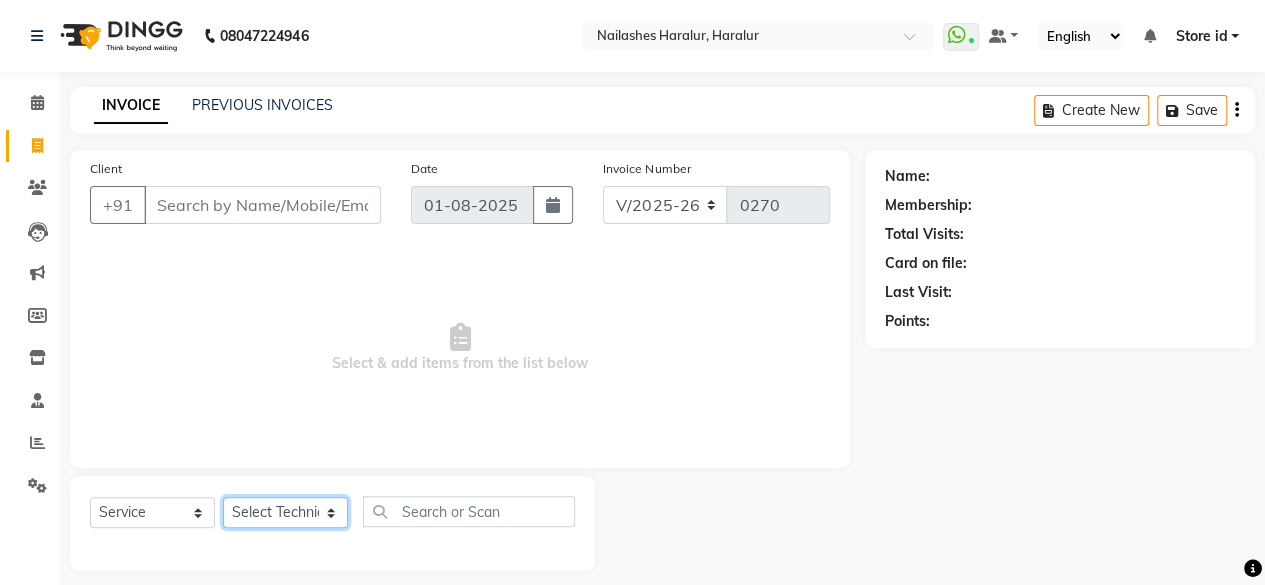 click on "Select Technician Deepak Singh Ravi Rohan rohit sahib Store id" 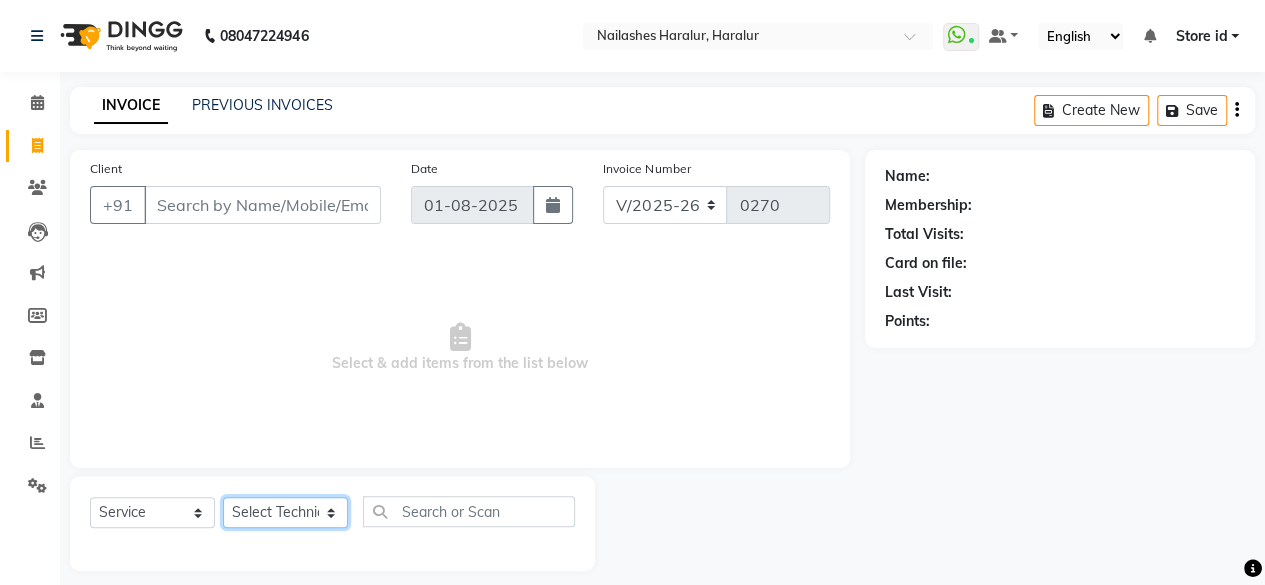 select on "82346" 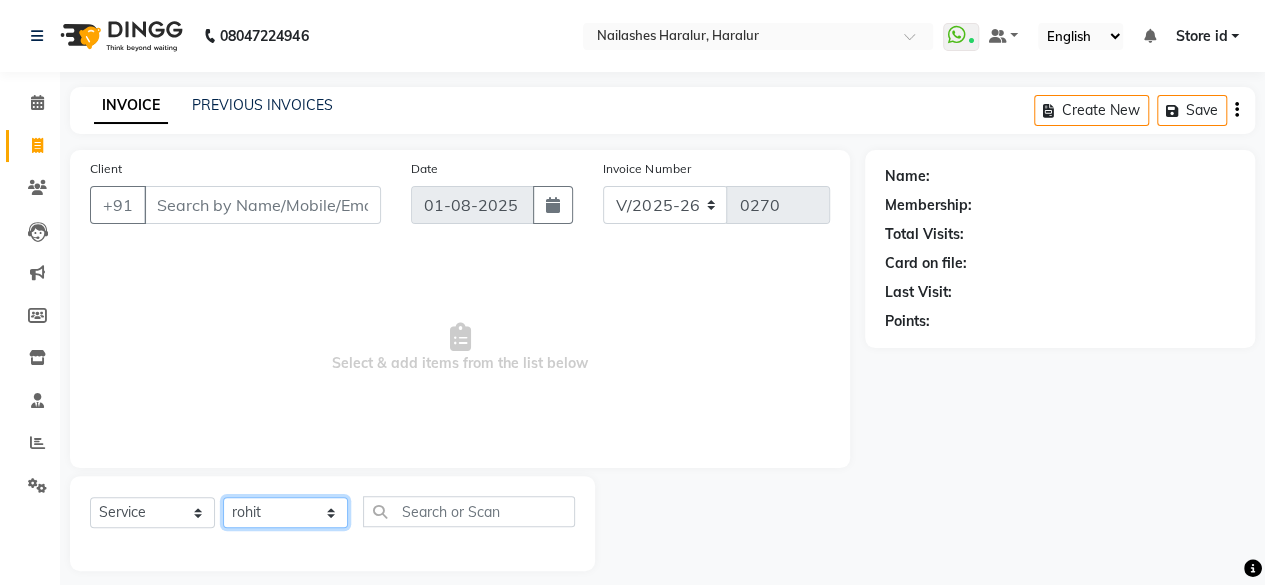 click on "Select Technician Deepak Singh Ravi Rohan rohit sahib Store id" 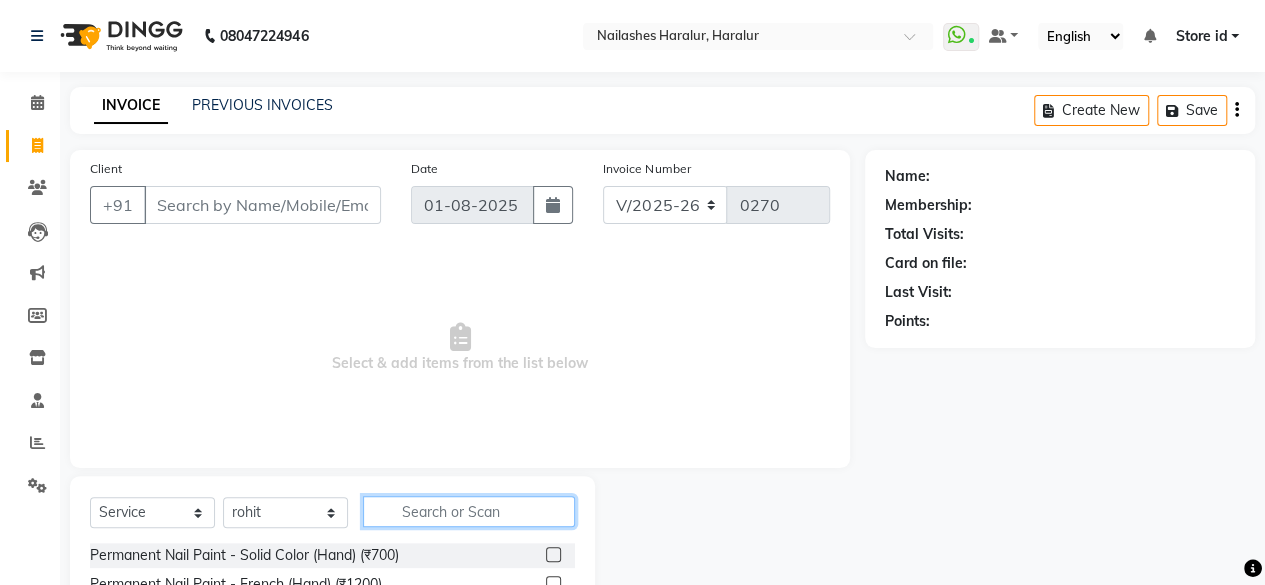 click 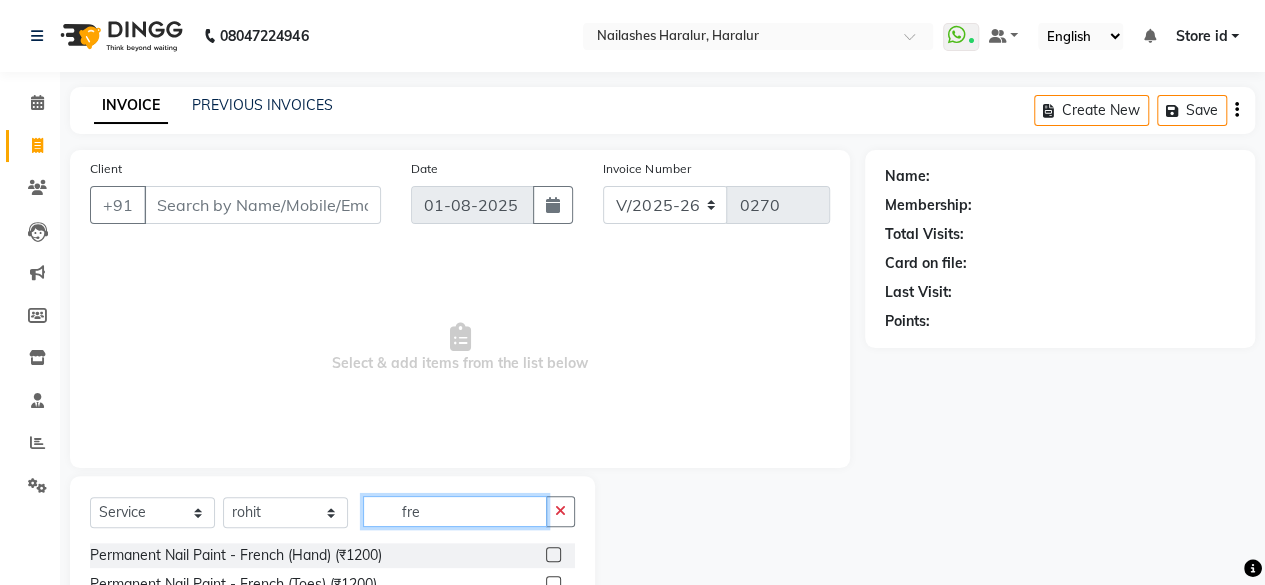 type on "fre" 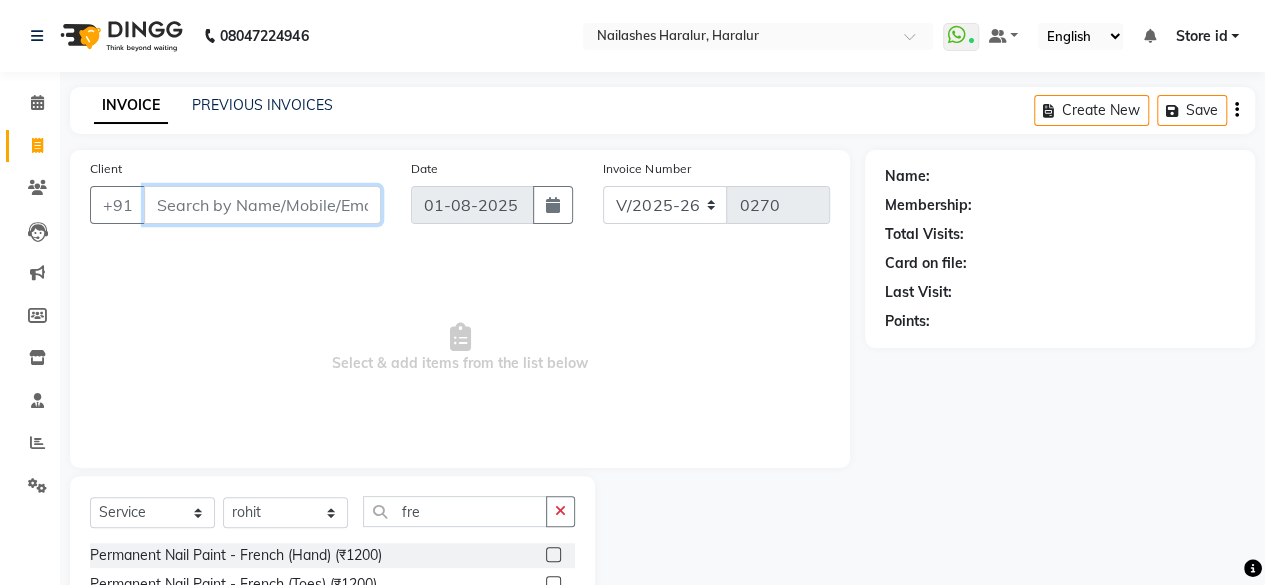 click on "Client" at bounding box center [262, 205] 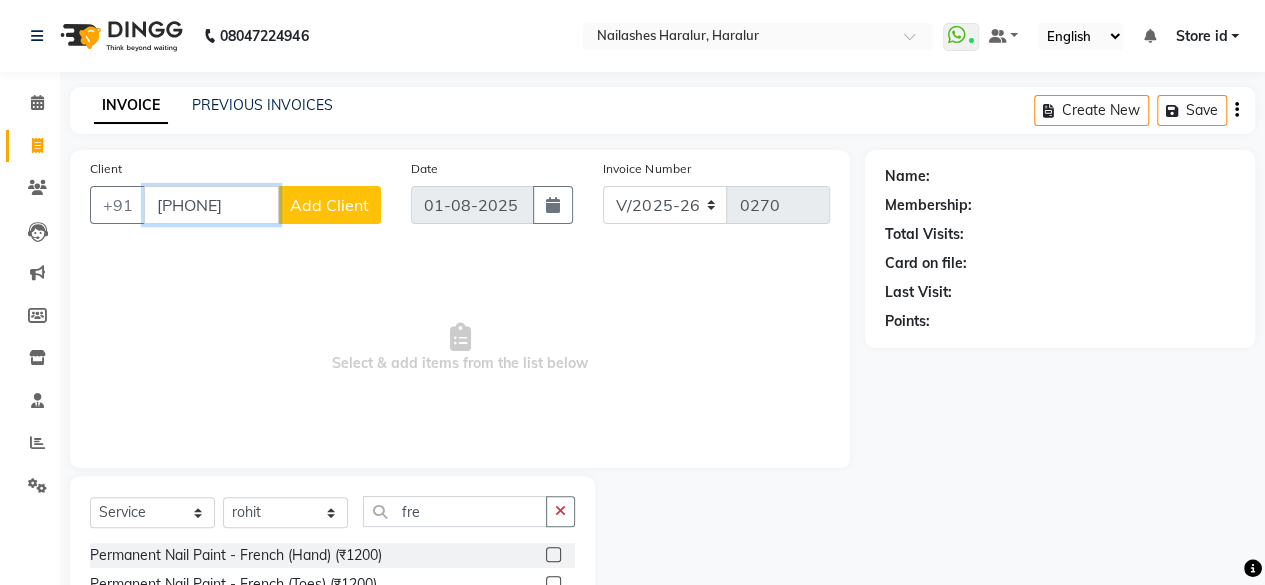 type on "[PHONE]" 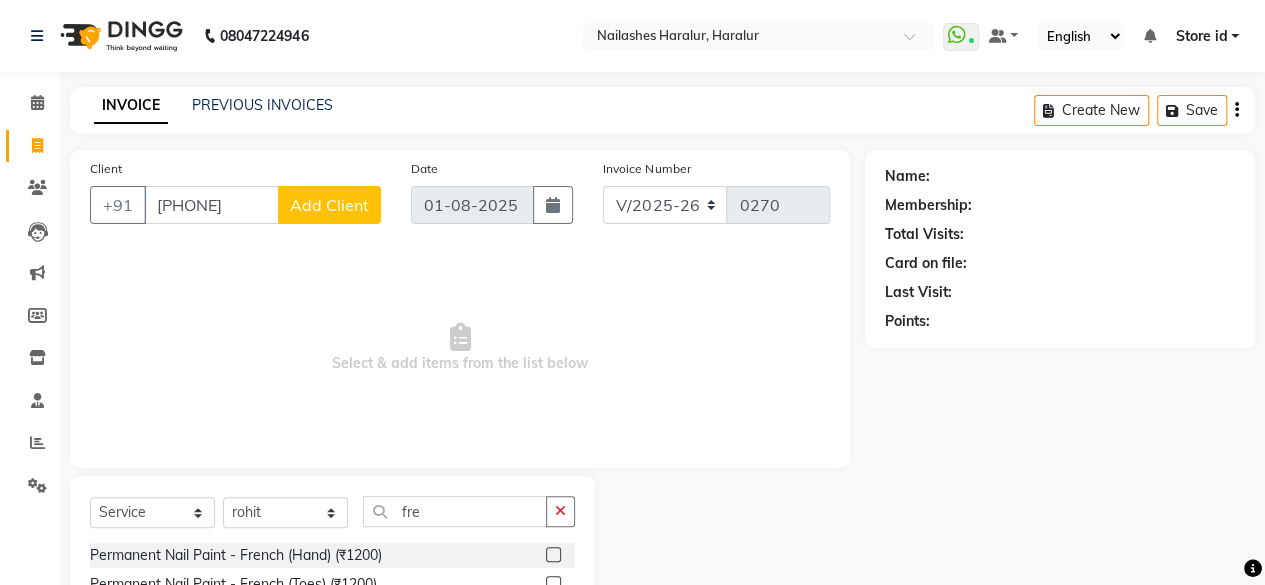 click on "Add Client" 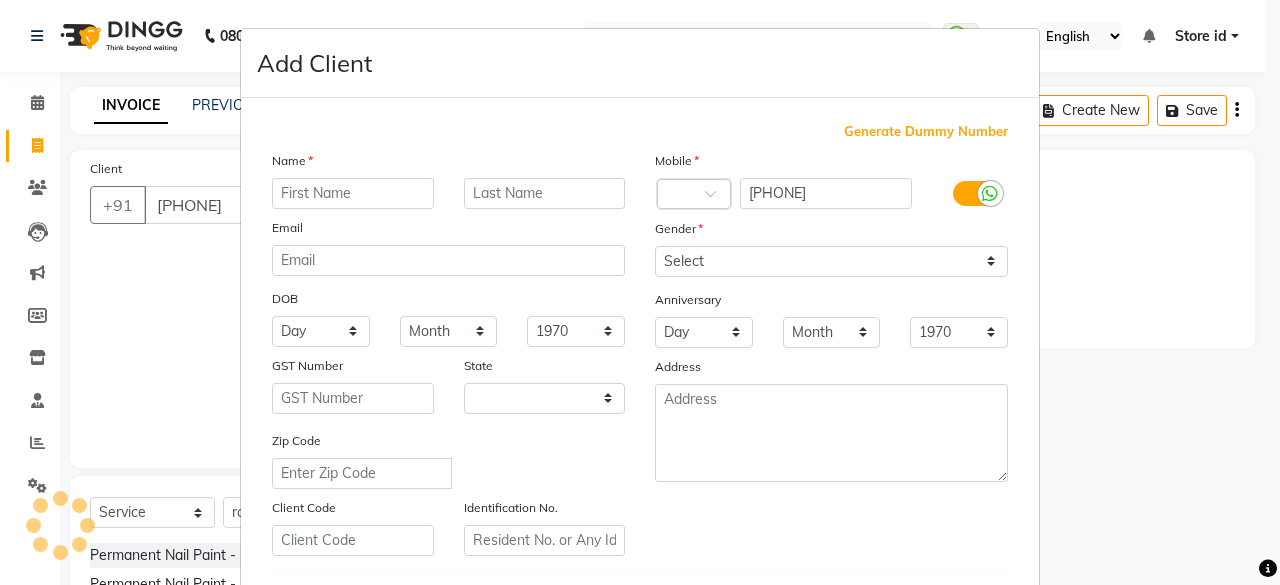 select on "21" 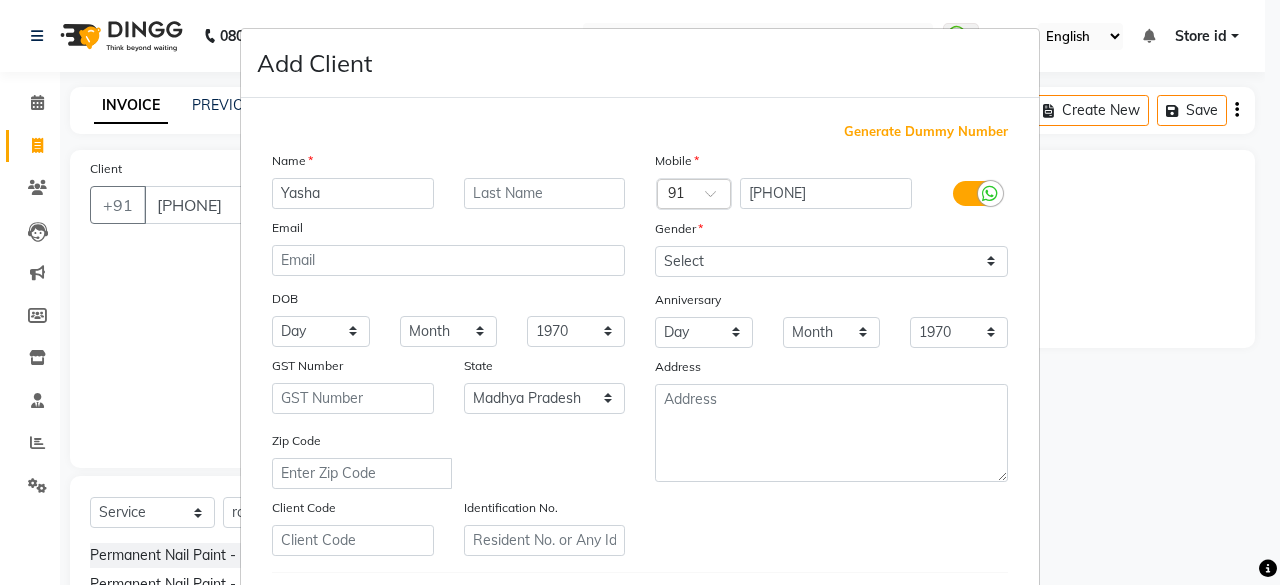 type on "Yasha" 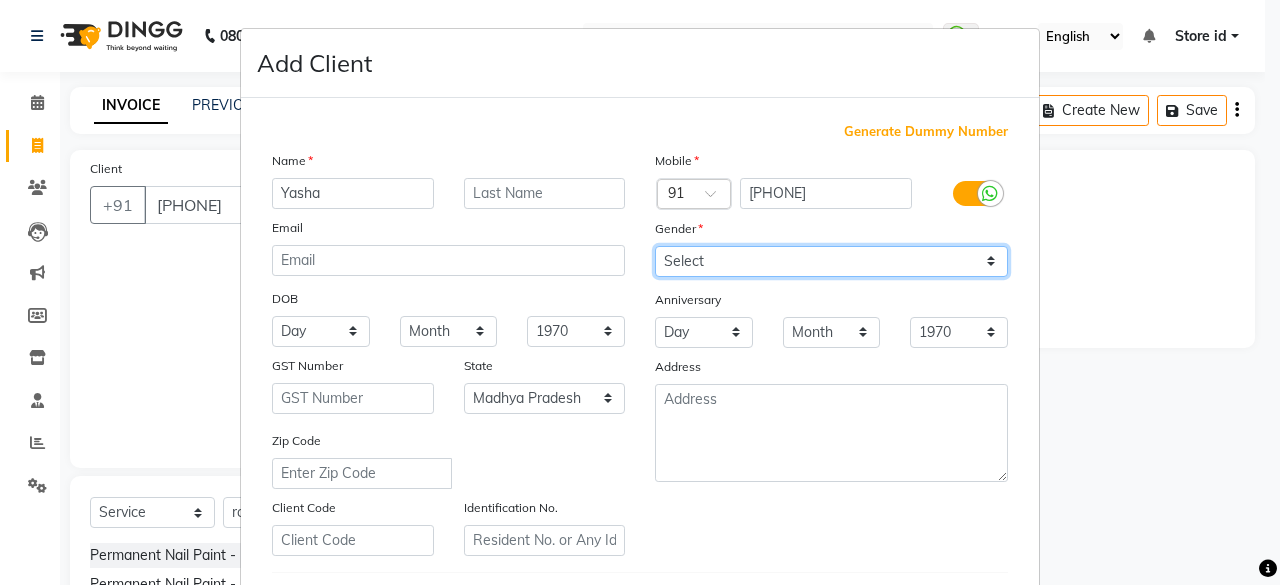 click on "Select Male Female Other Prefer Not To Say" at bounding box center (831, 261) 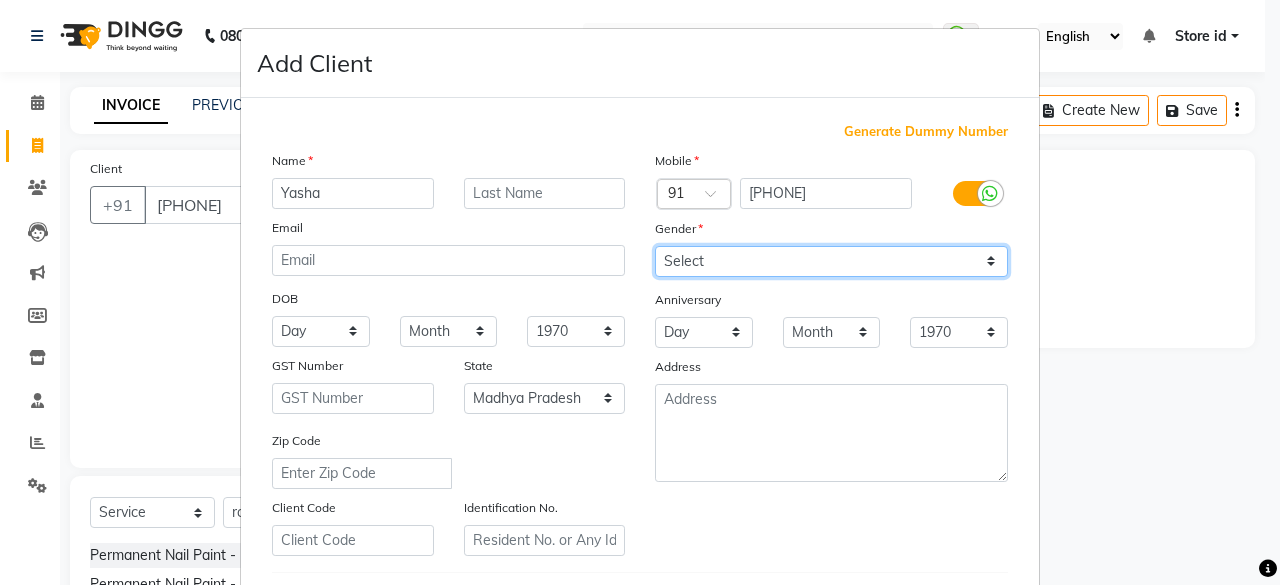 select on "female" 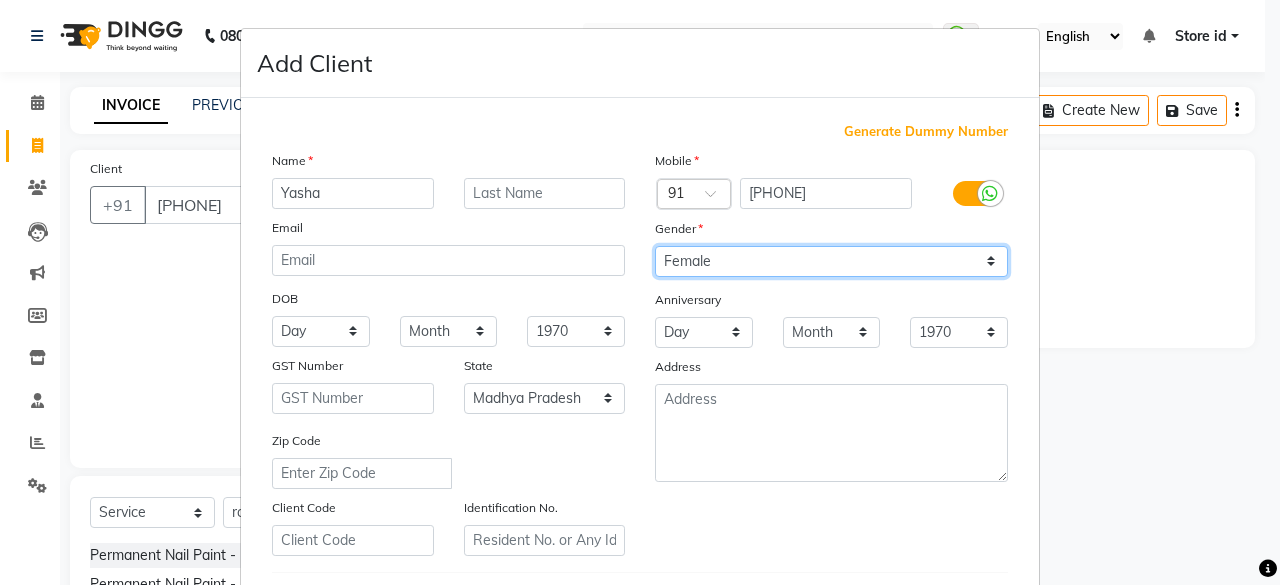 click on "Select Male Female Other Prefer Not To Say" at bounding box center (831, 261) 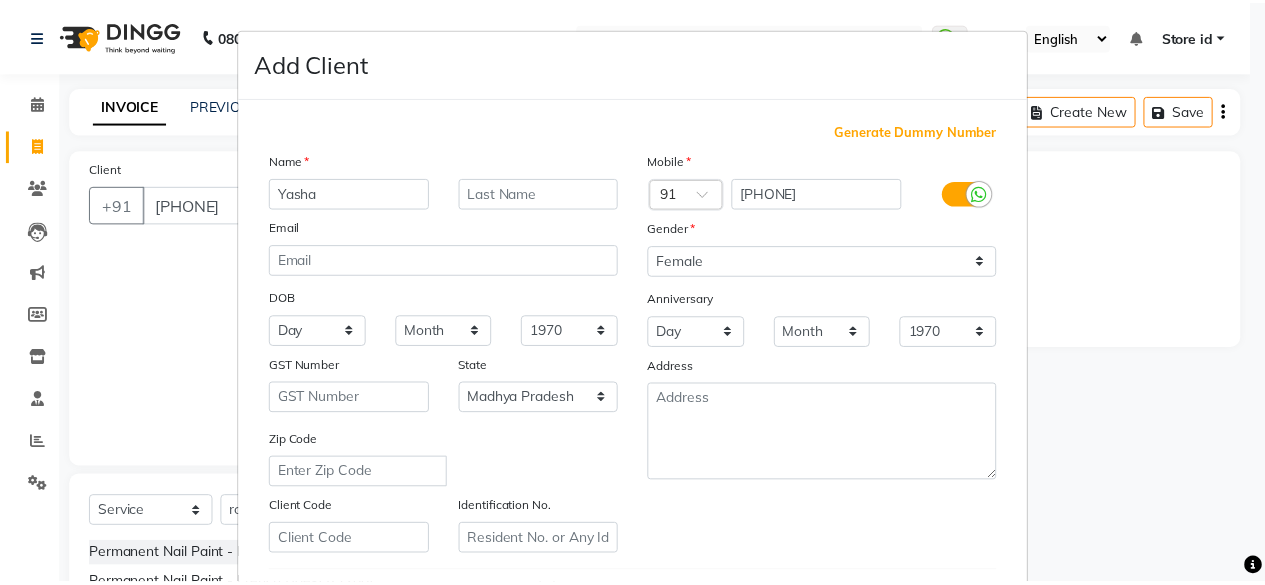 scroll, scrollTop: 334, scrollLeft: 0, axis: vertical 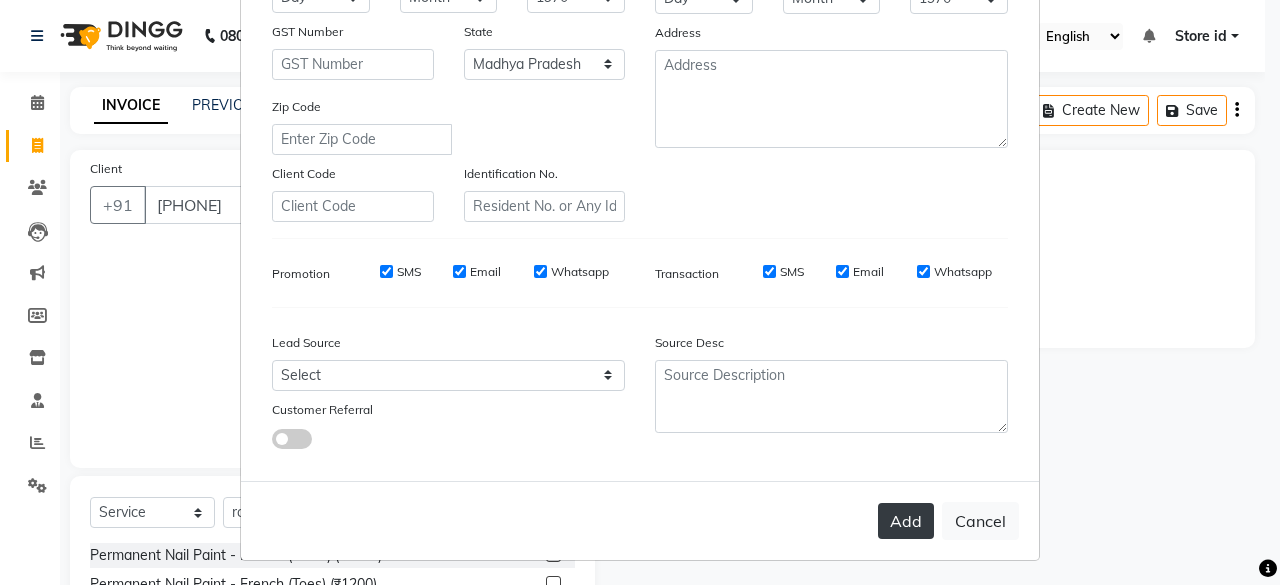 click on "Add" at bounding box center (906, 521) 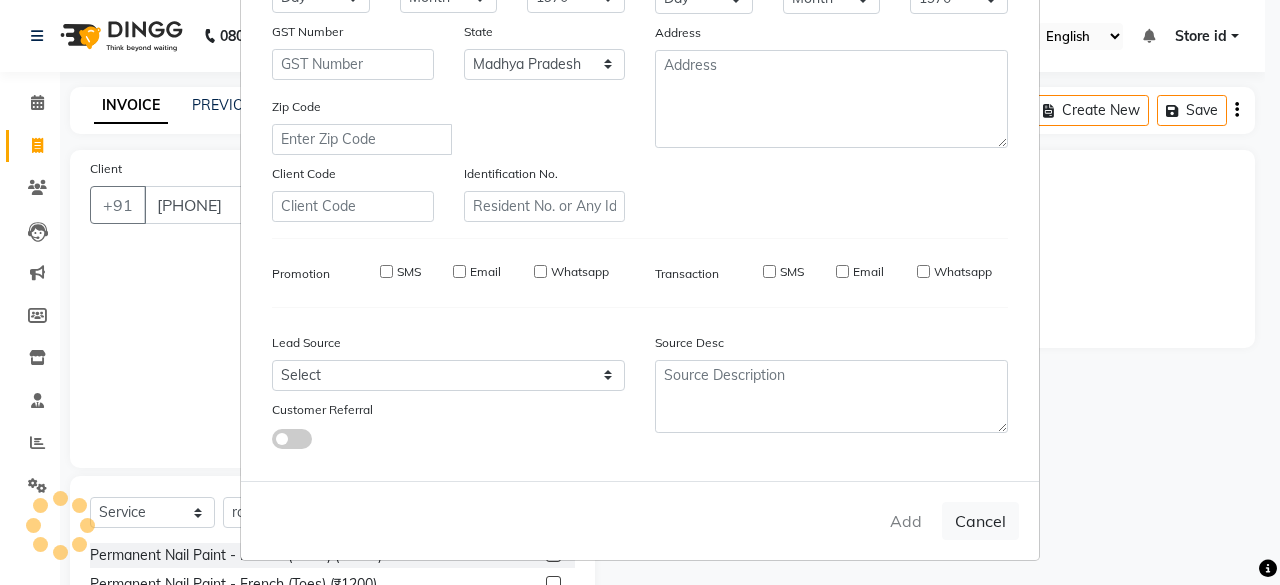 type on "98******76" 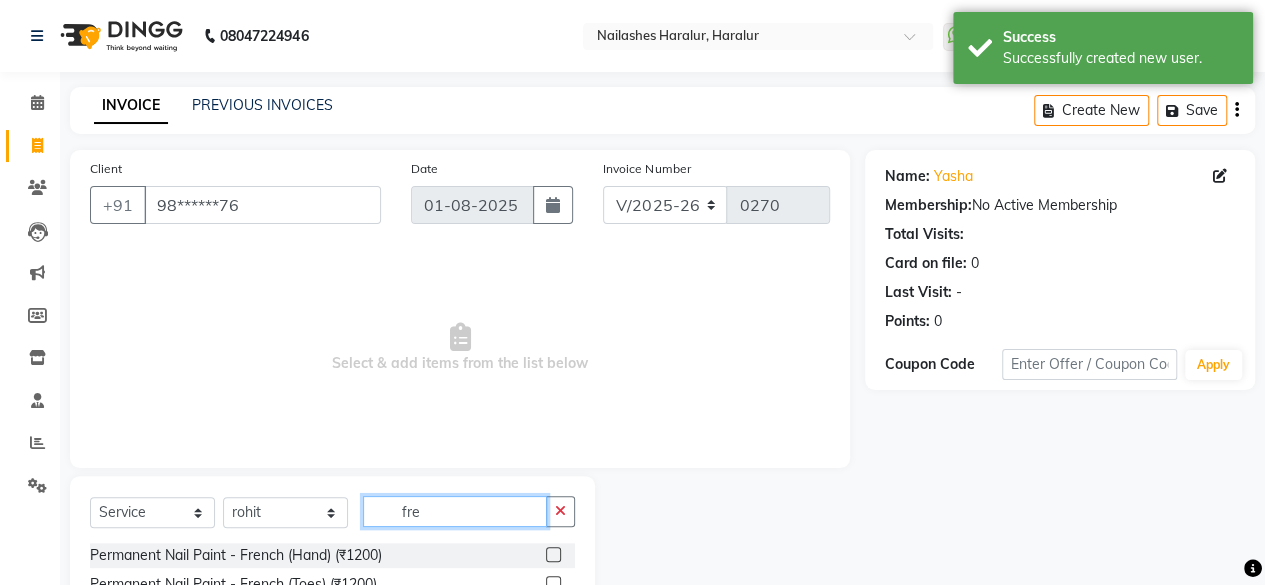 click on "fre" 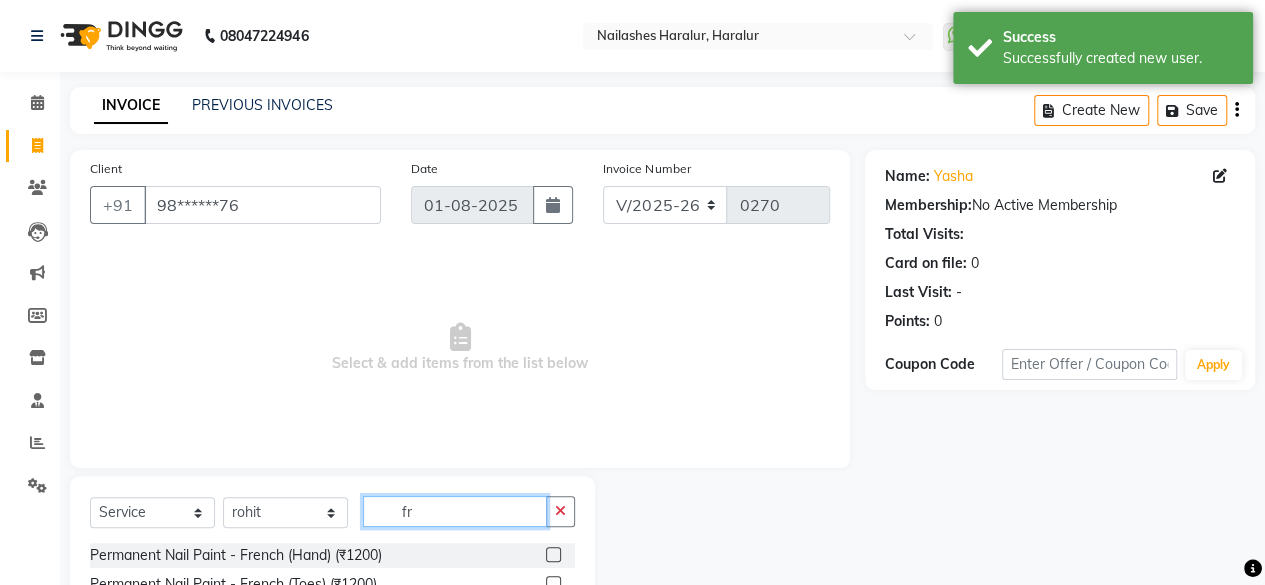 type on "f" 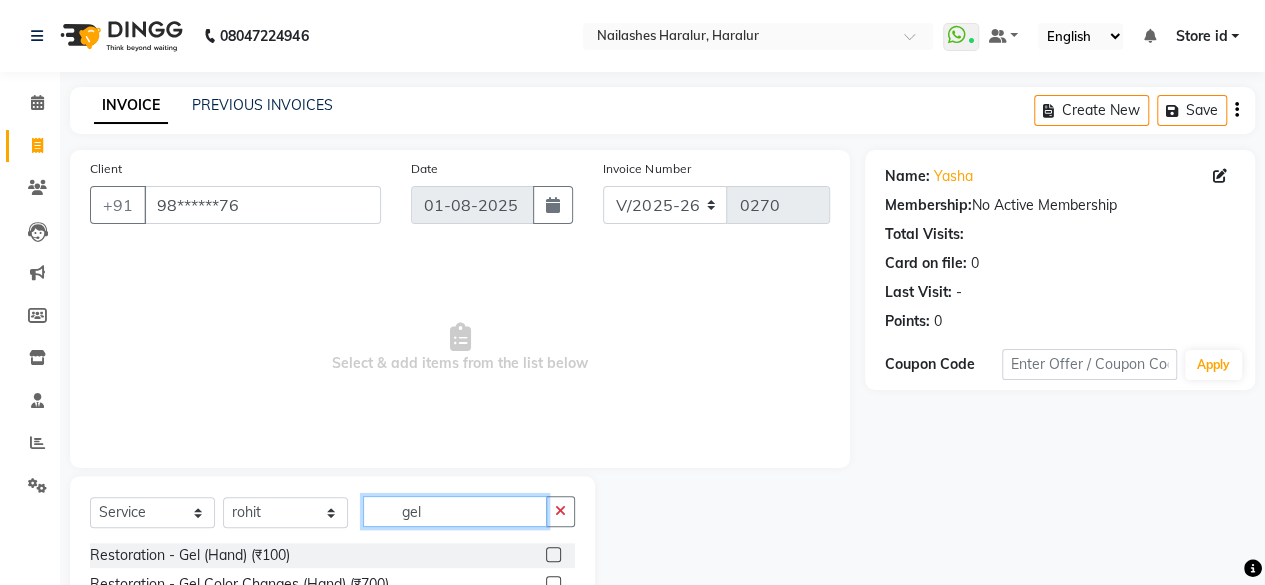 click on "gel" 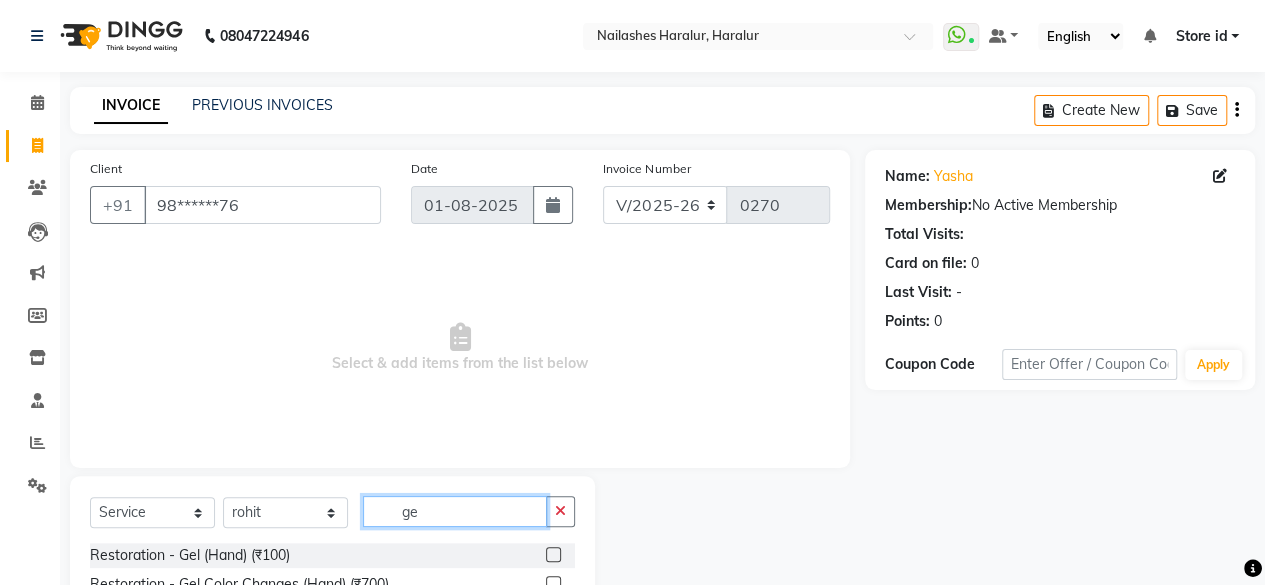 type on "g" 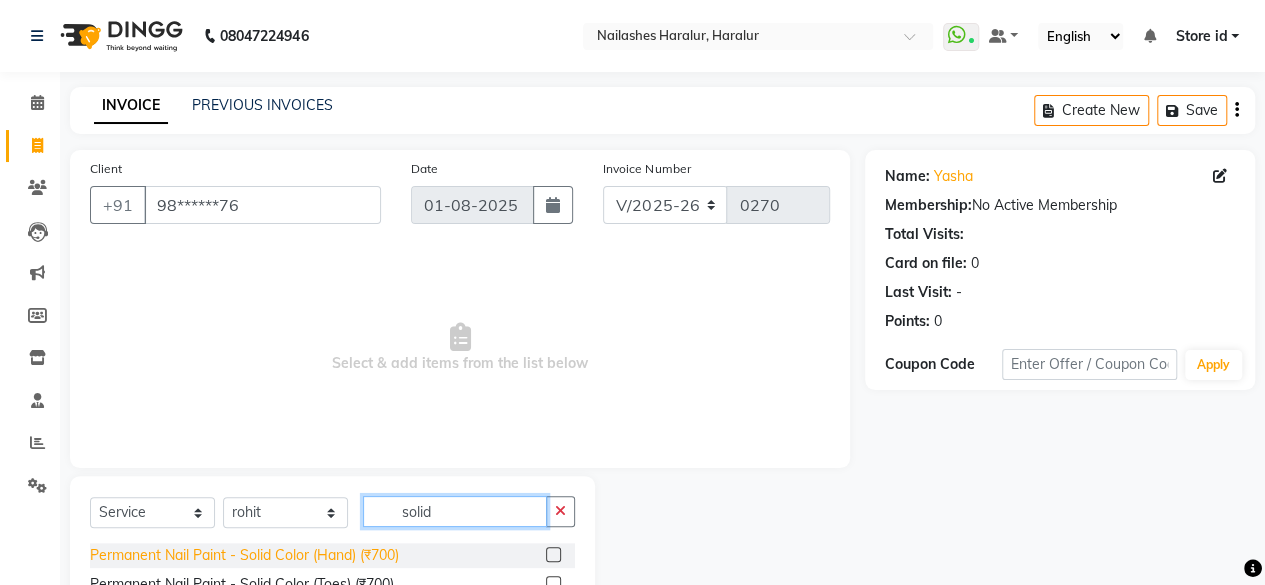 type on "solid" 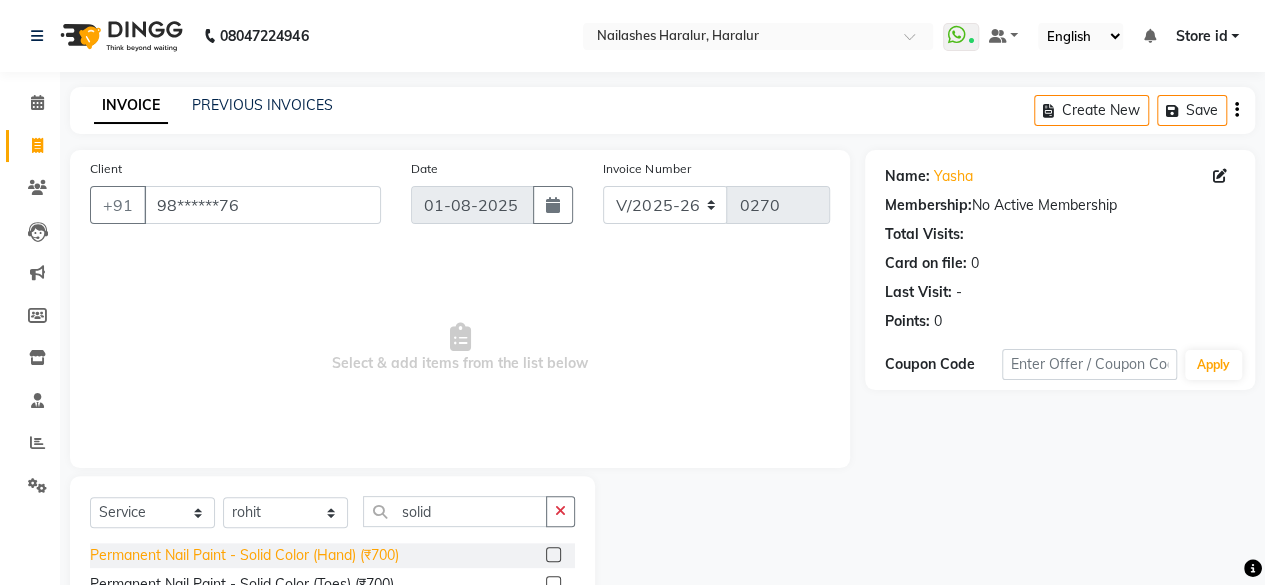 click on "Permanent Nail Paint - Solid Color (Hand) (₹700)" 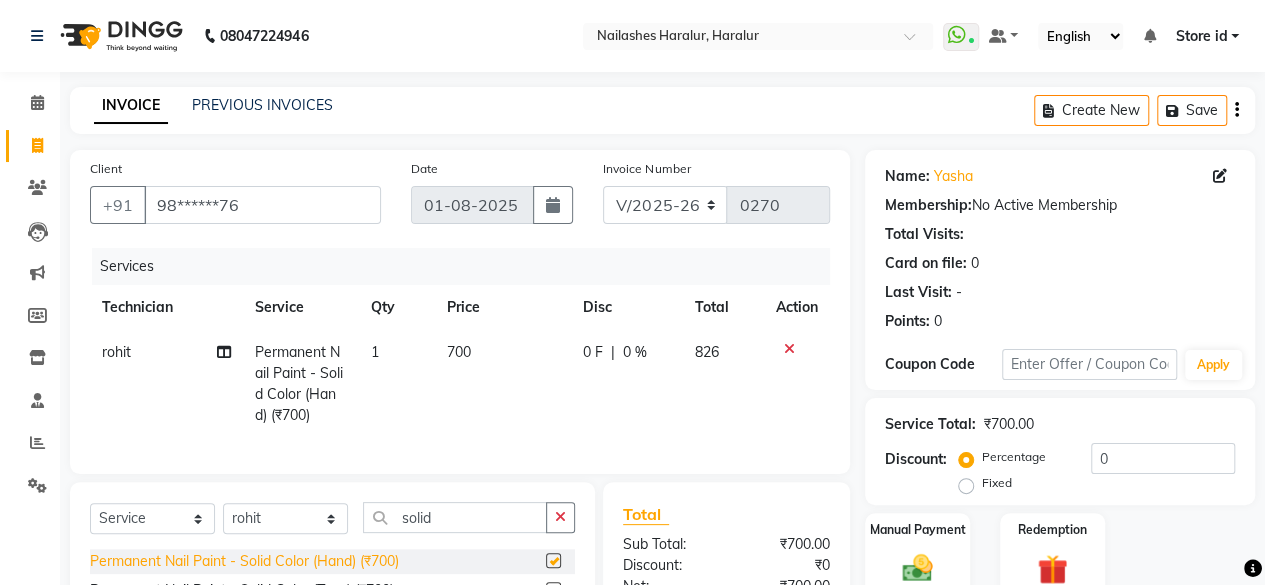 checkbox on "false" 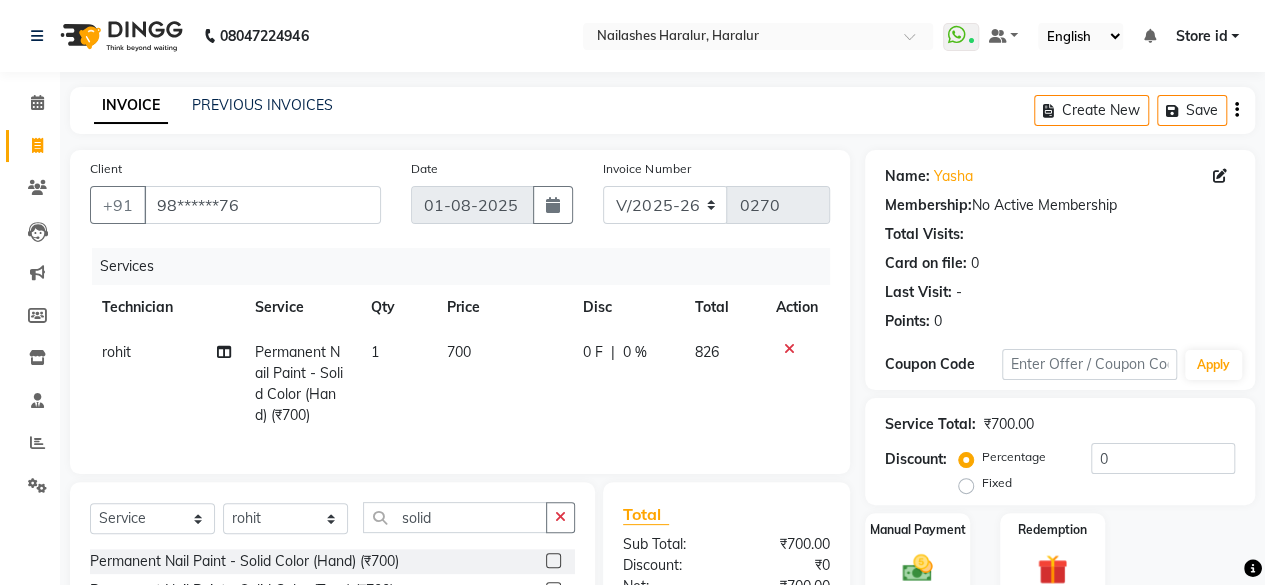 click on "700" 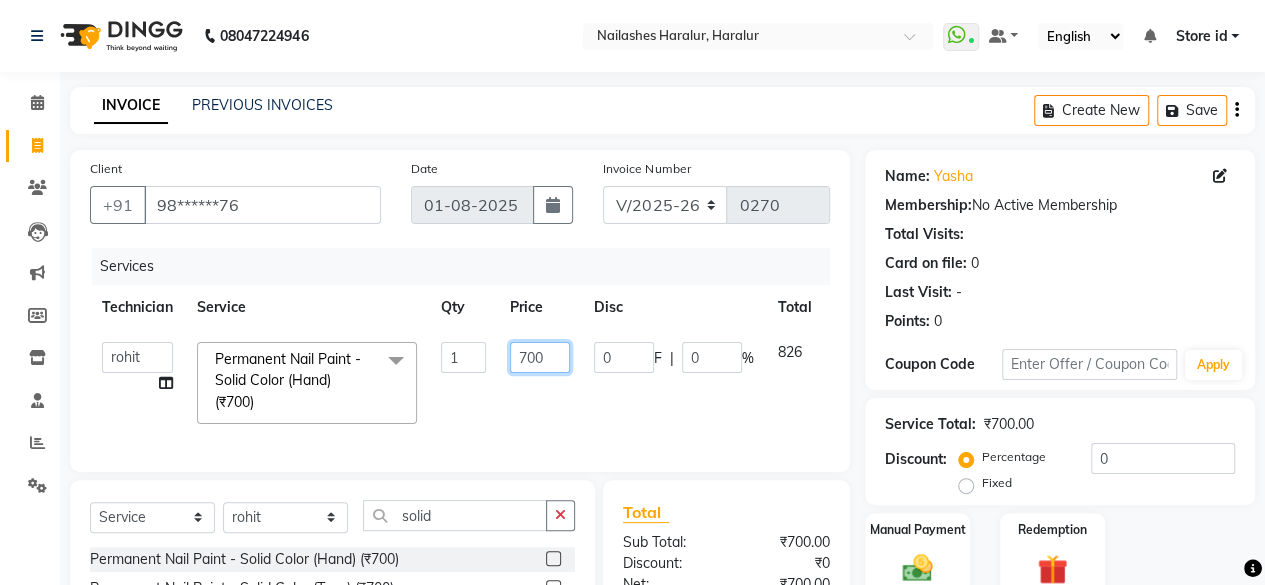 click on "700" 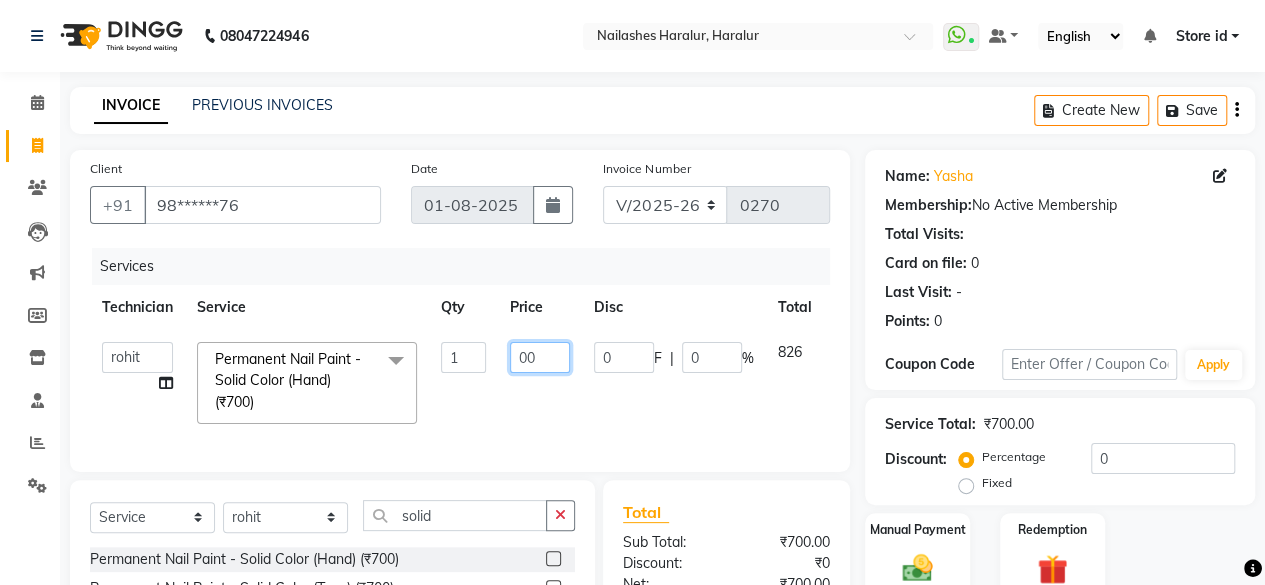 type on "800" 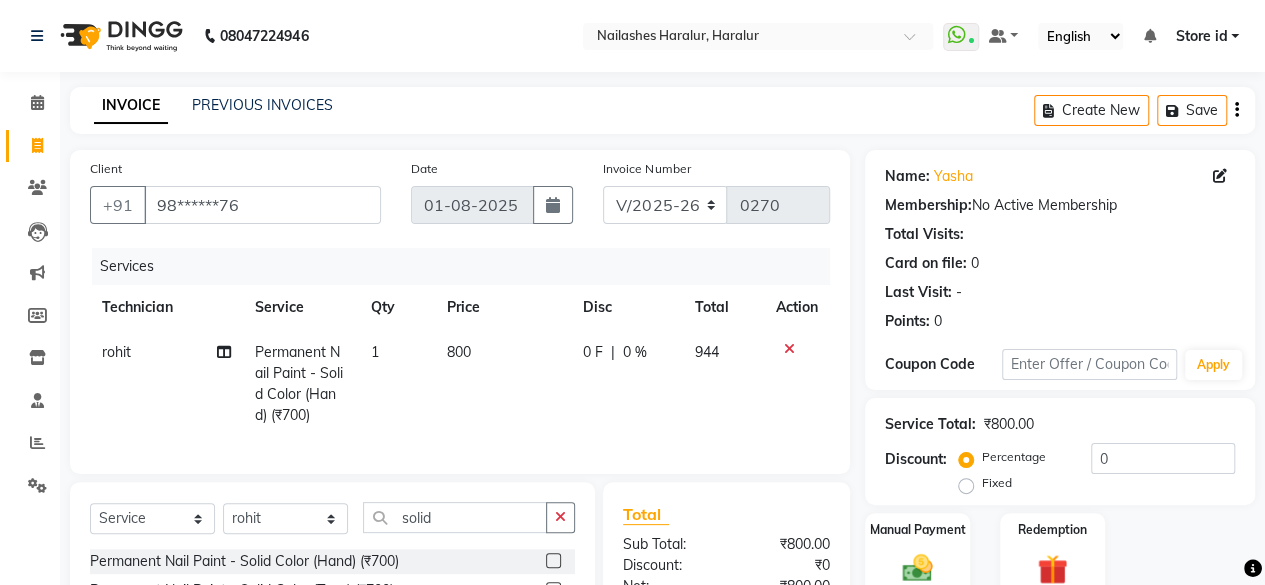 click on "Manual Payment Redemption" 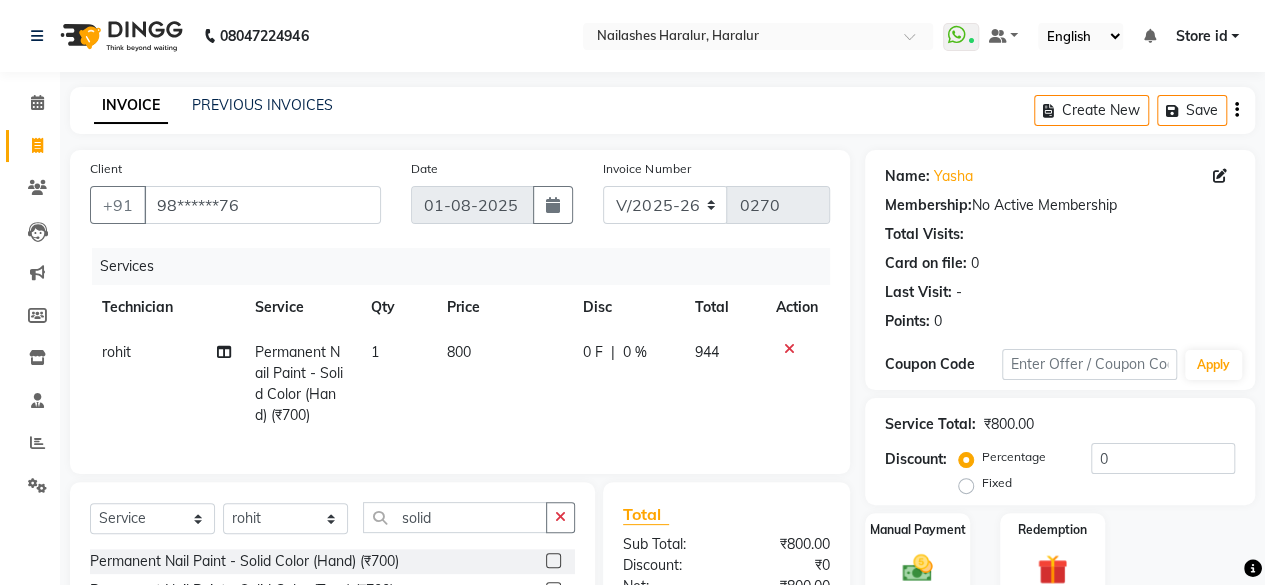 scroll, scrollTop: 234, scrollLeft: 0, axis: vertical 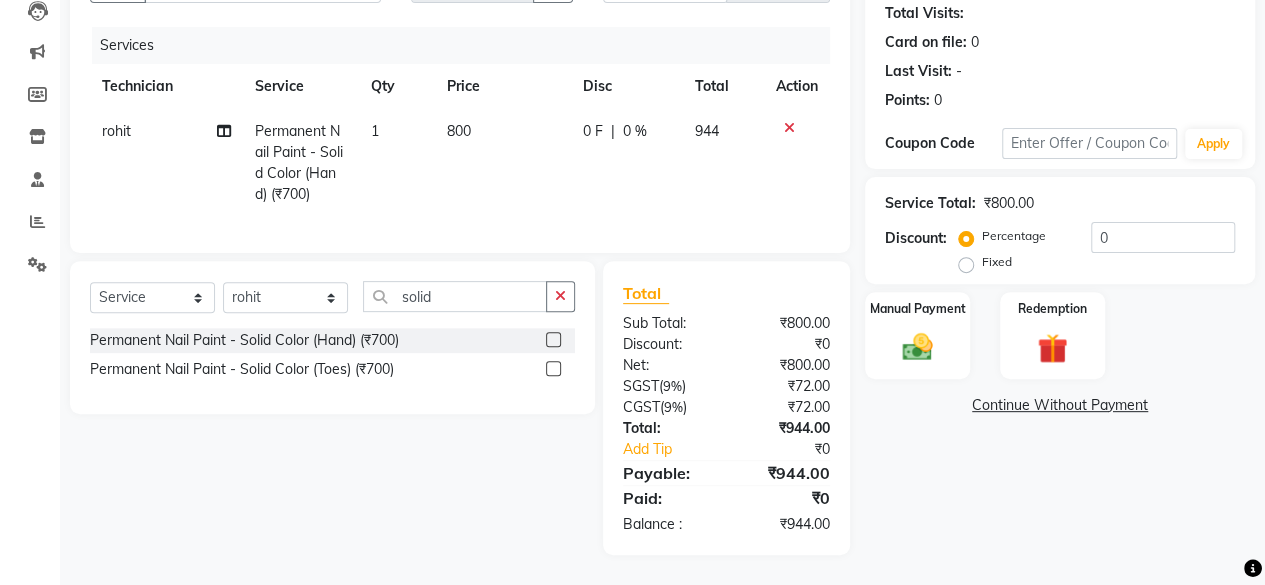 click on "800" 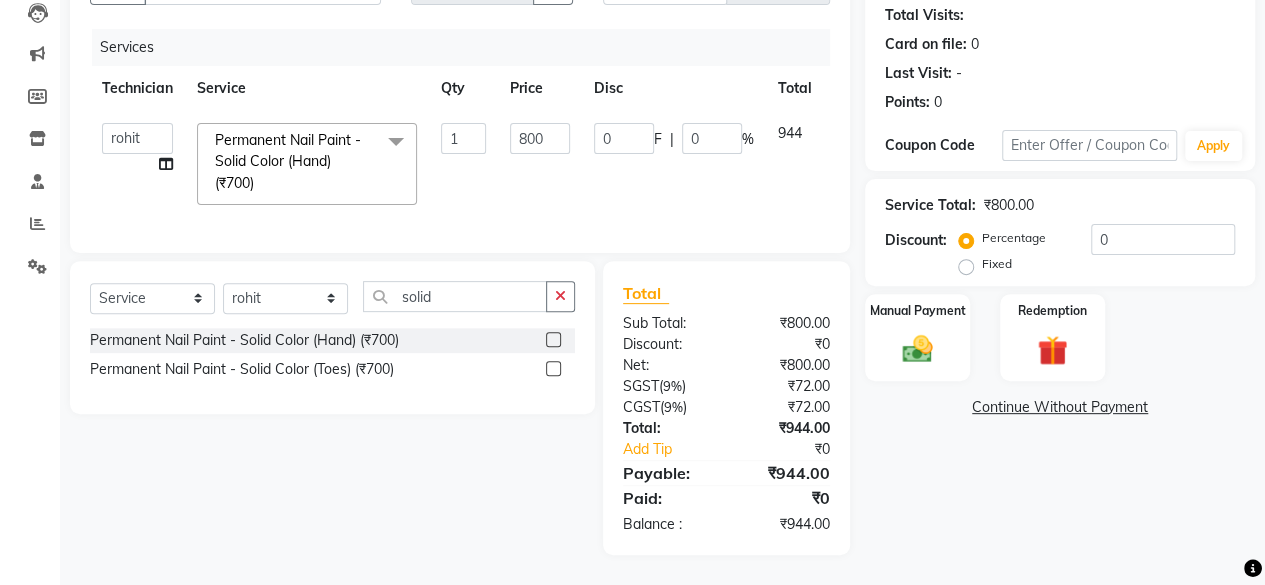 scroll, scrollTop: 232, scrollLeft: 0, axis: vertical 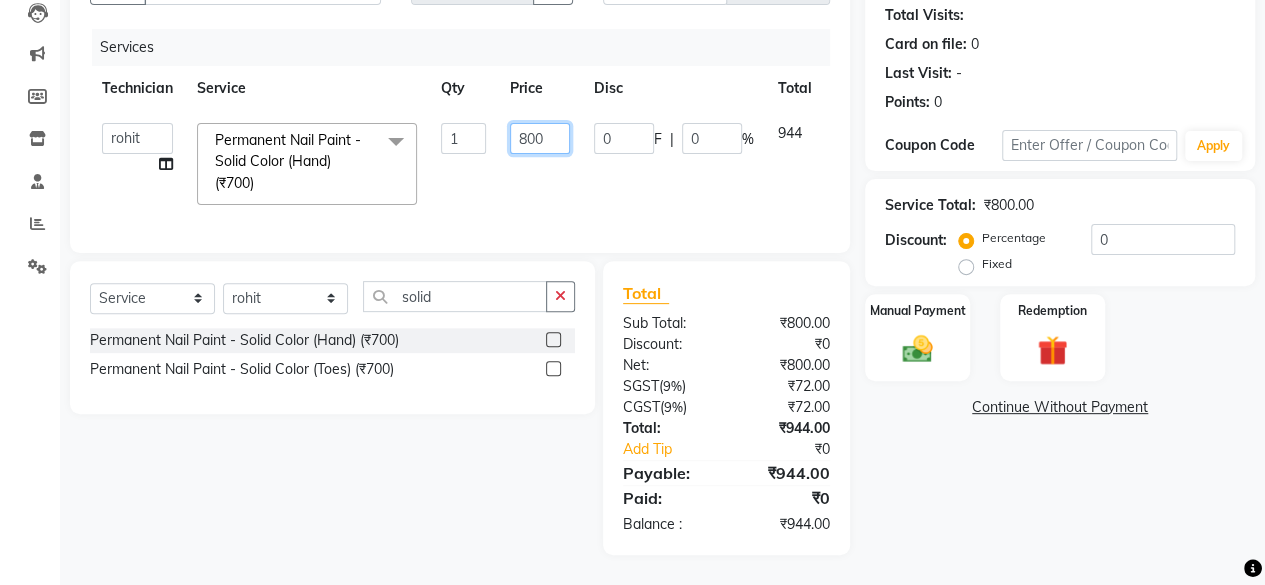 click on "800" 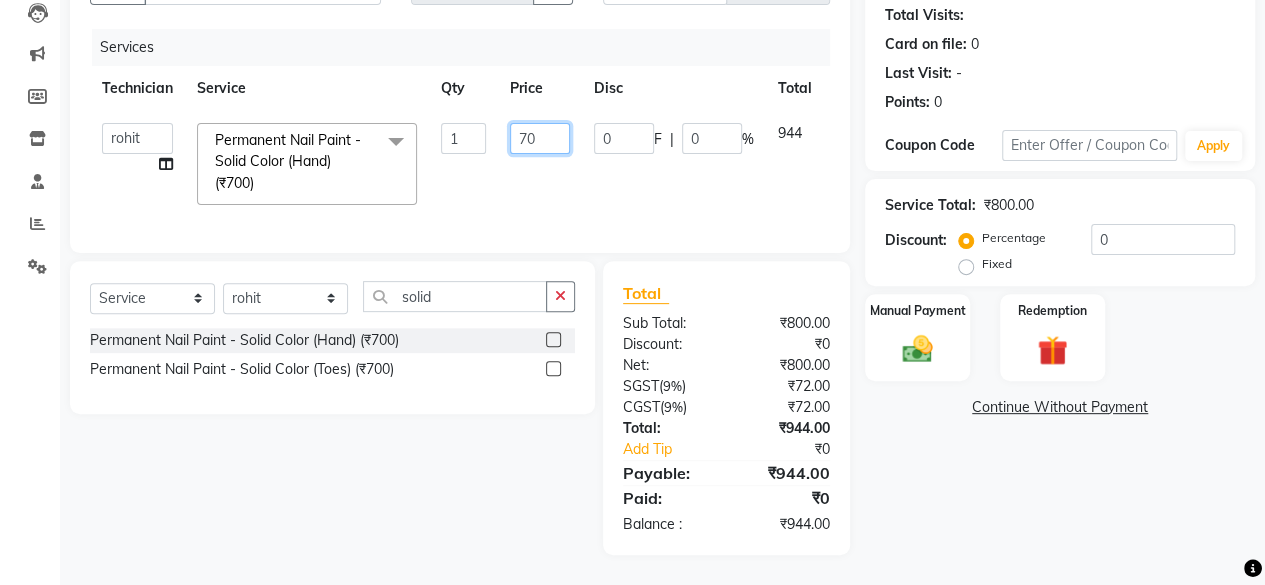 type on "700" 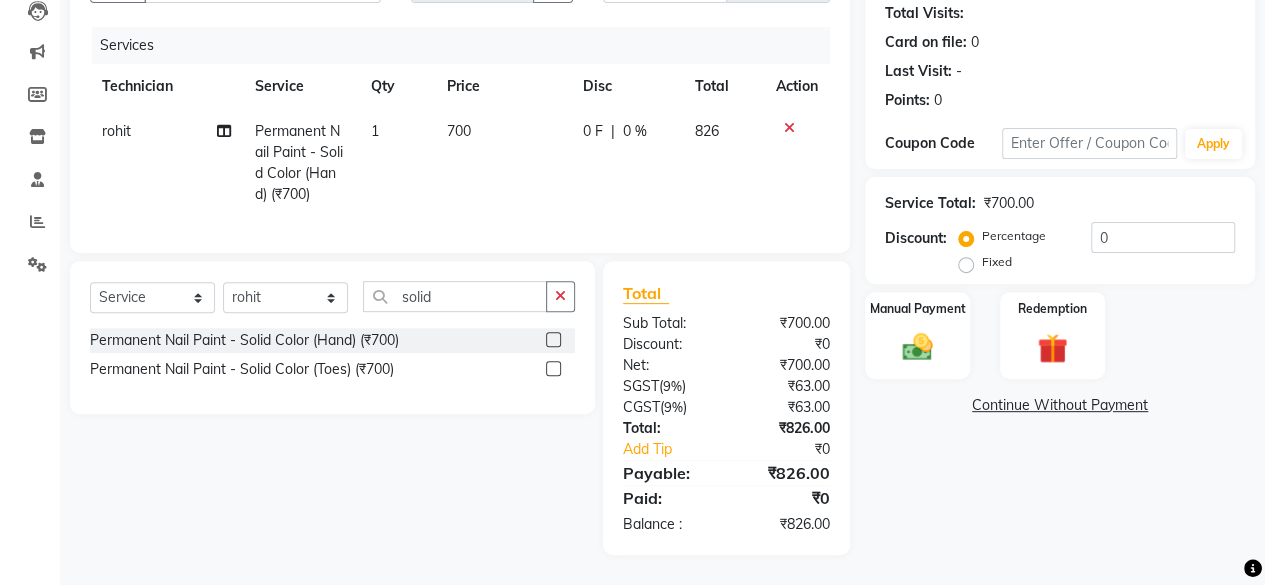 click on "Name: [FIRST]  Membership:  No Active Membership  Total Visits:   Card on file:  0 Last Visit:   - Points:   0  Coupon Code Apply Service Total:  ₹700.00  Discount:  Percentage   Fixed  0 Manual Payment Redemption  Continue Without Payment" 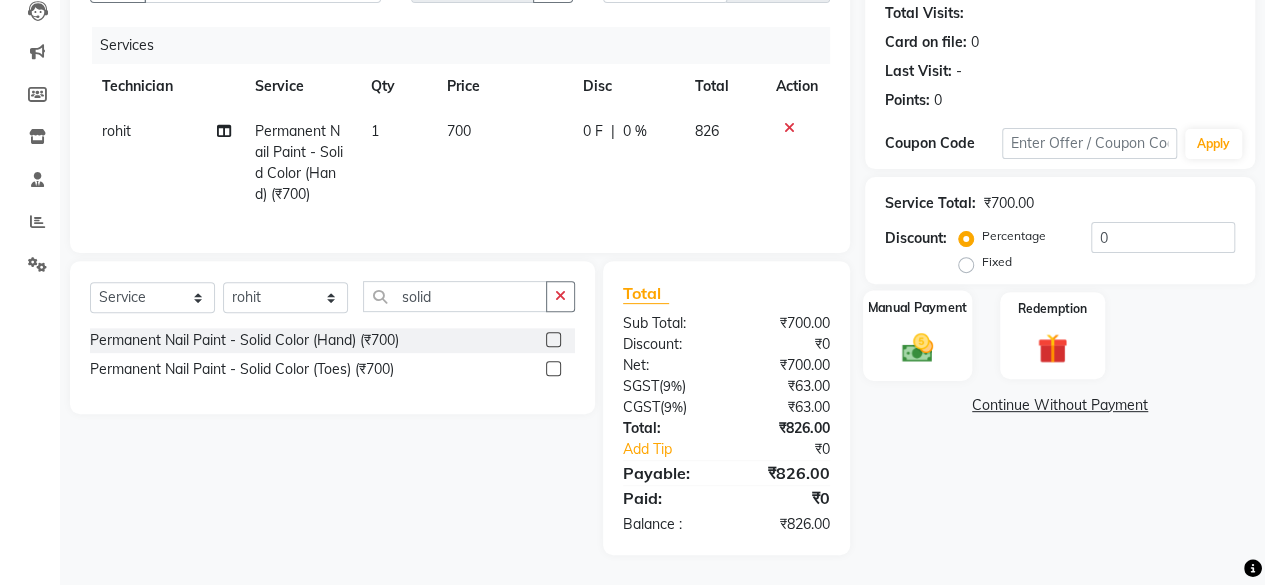 click 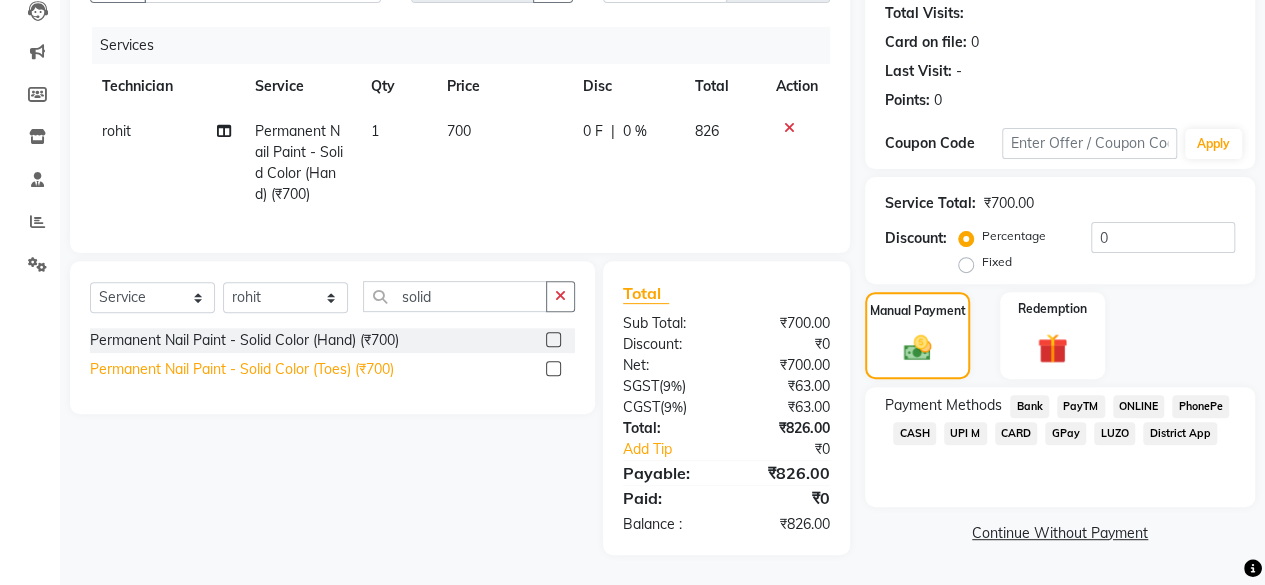 click on "Permanent Nail Paint - Solid Color (Toes) (₹700)" 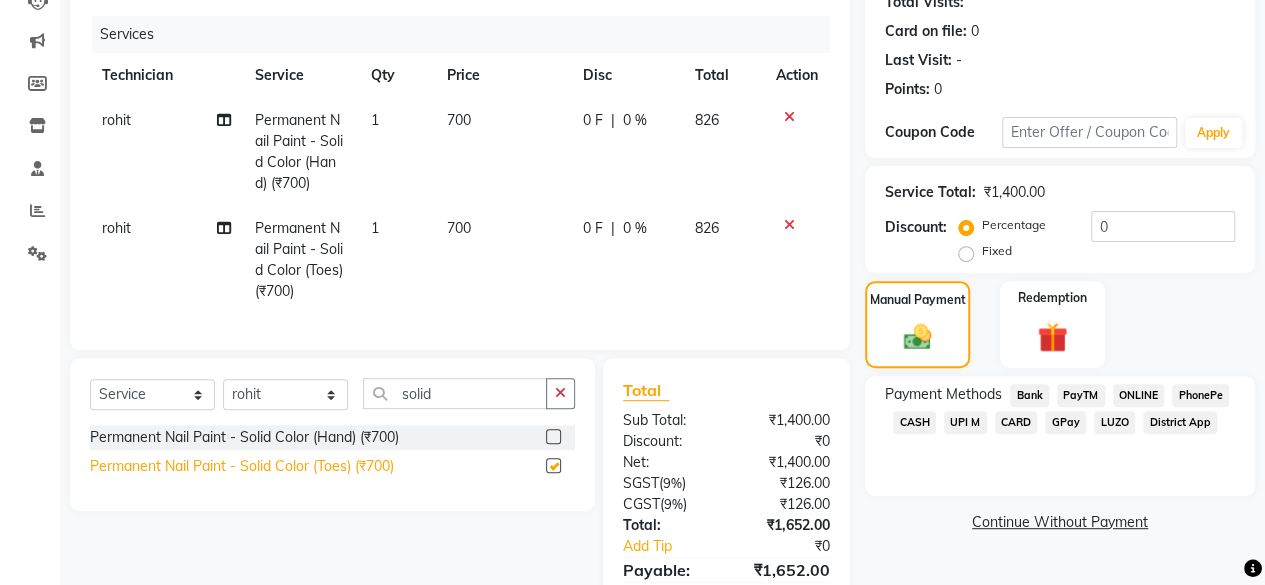 checkbox on "false" 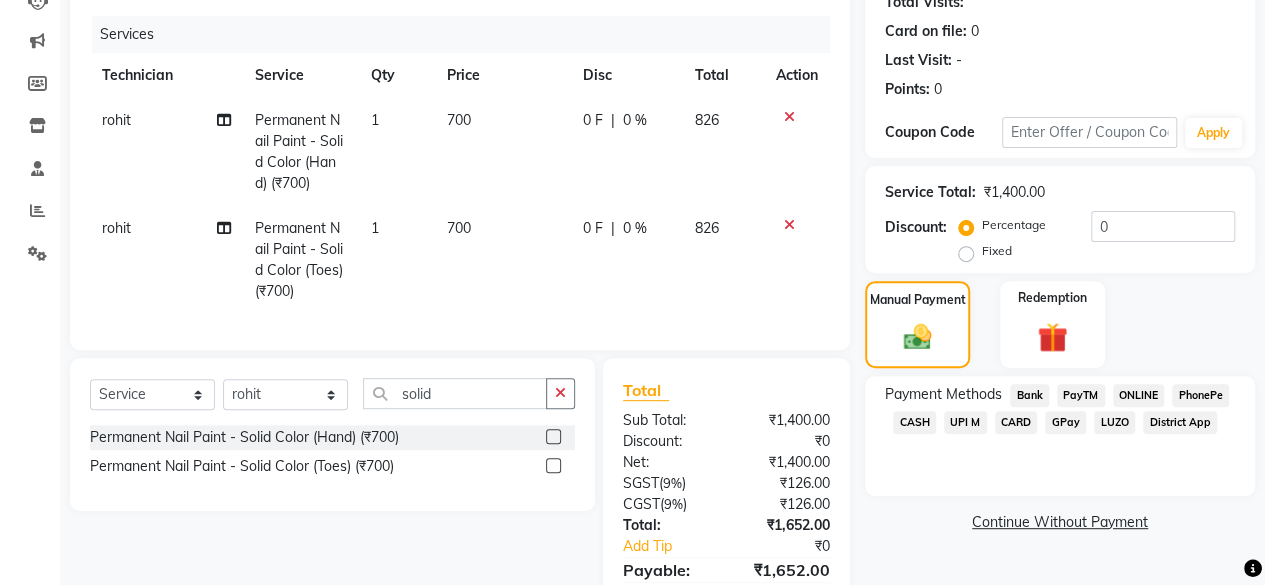 click 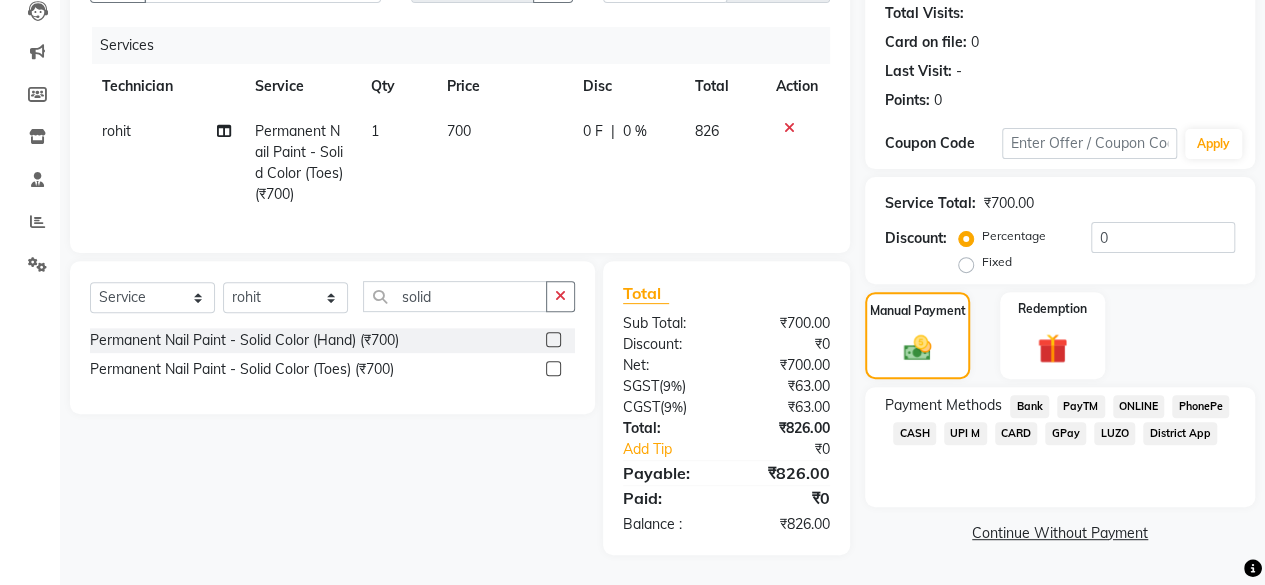 click on "ONLINE" 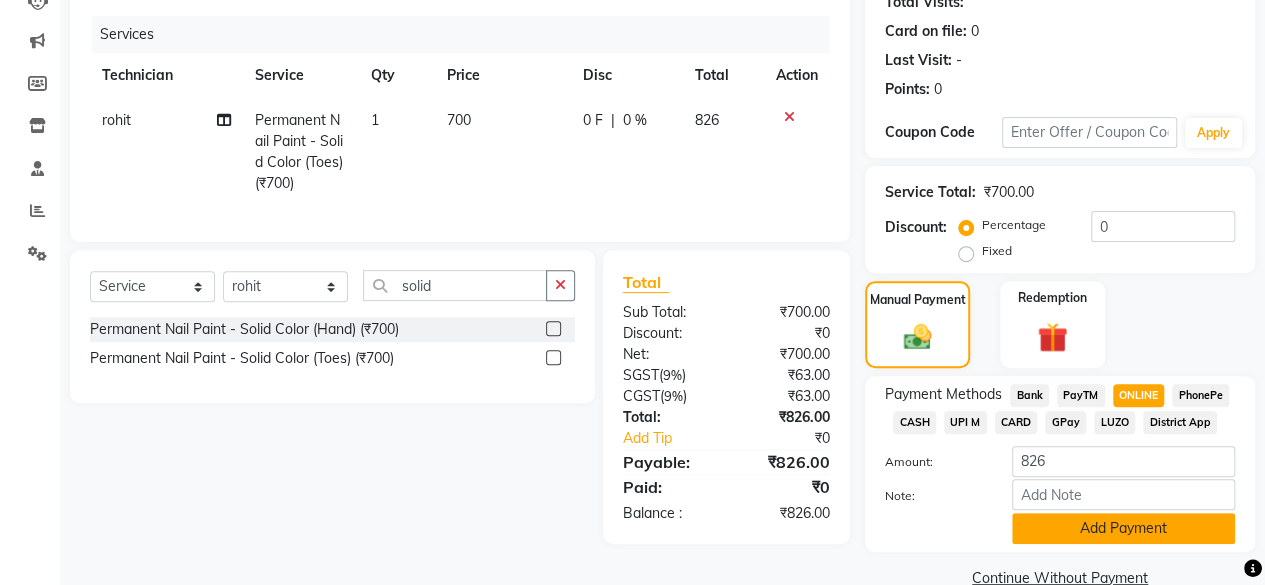 click on "Add Payment" 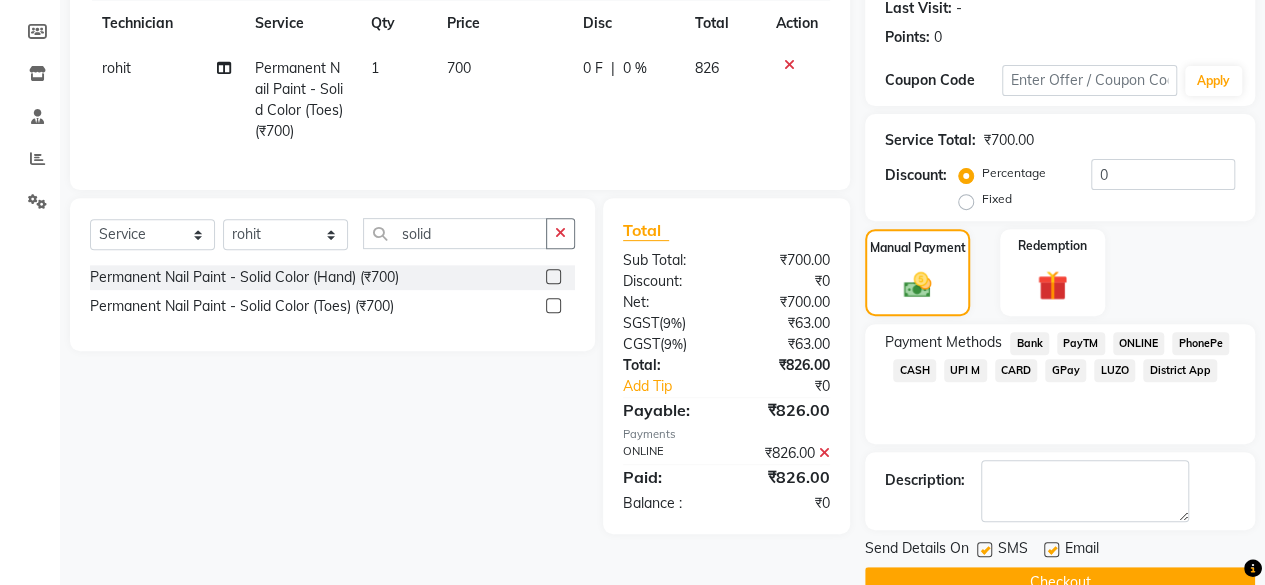 scroll, scrollTop: 324, scrollLeft: 0, axis: vertical 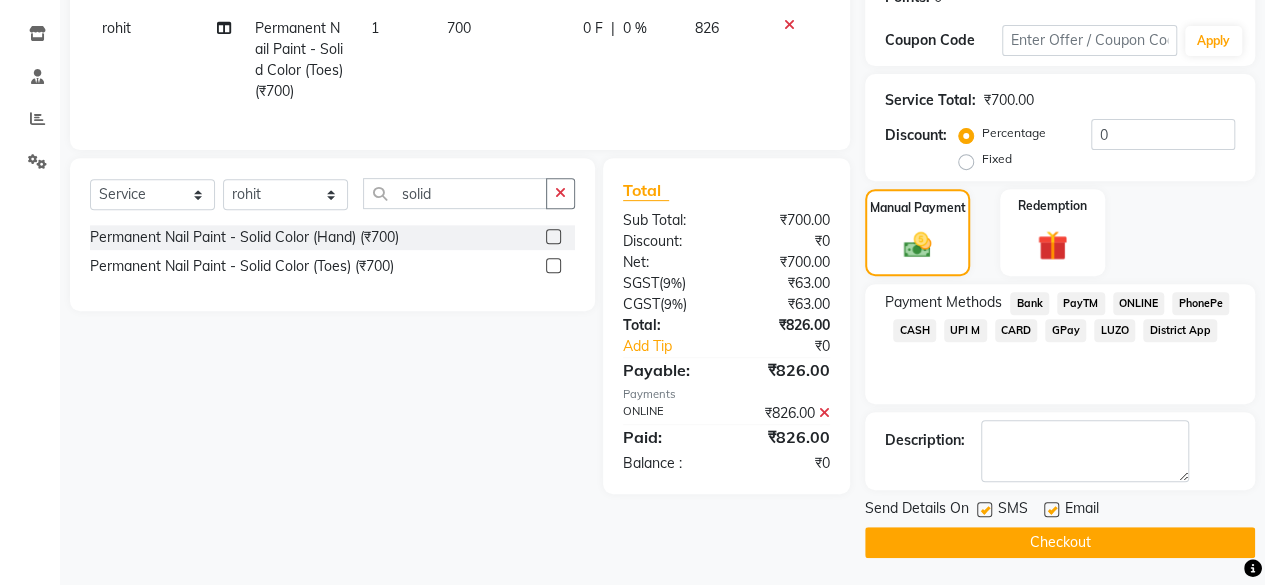 click on "Checkout" 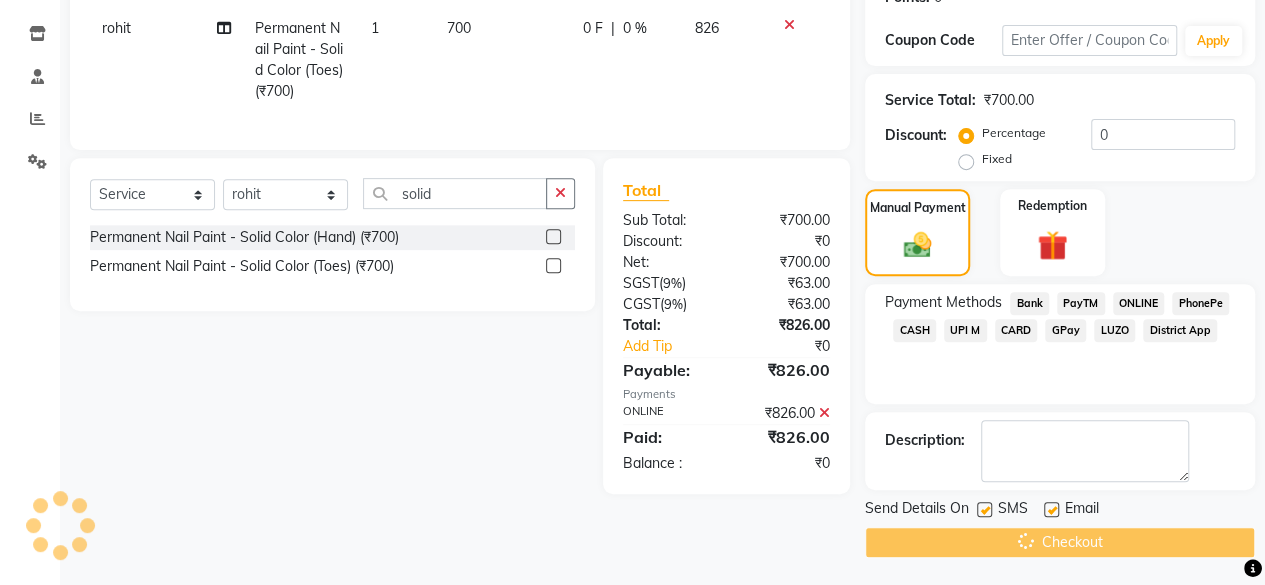 scroll, scrollTop: 0, scrollLeft: 0, axis: both 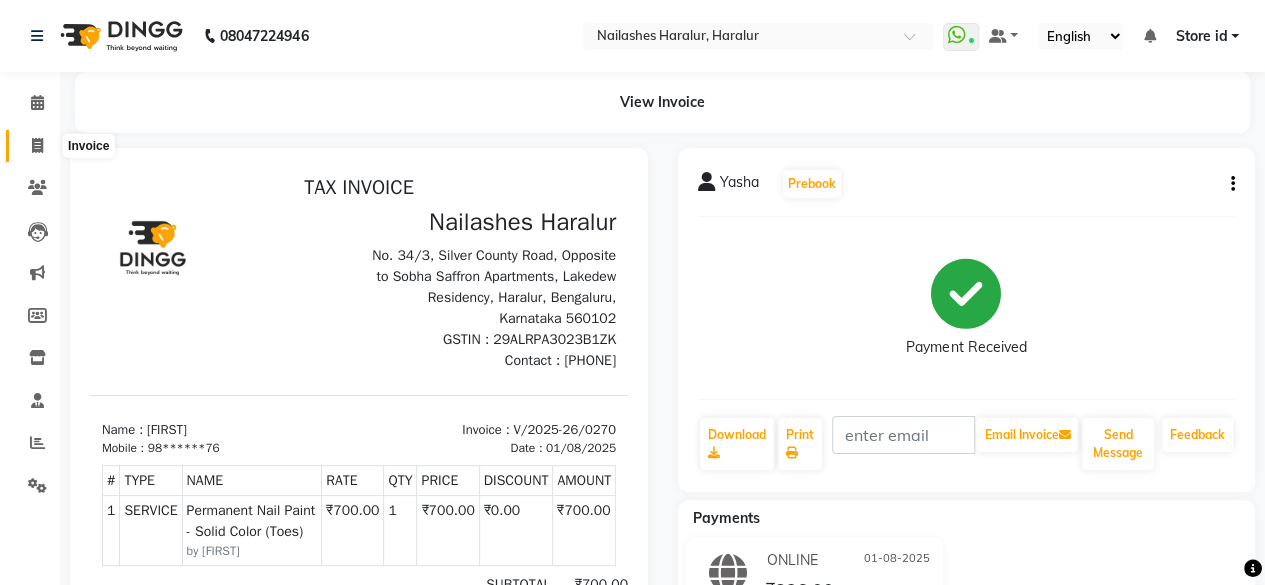 click 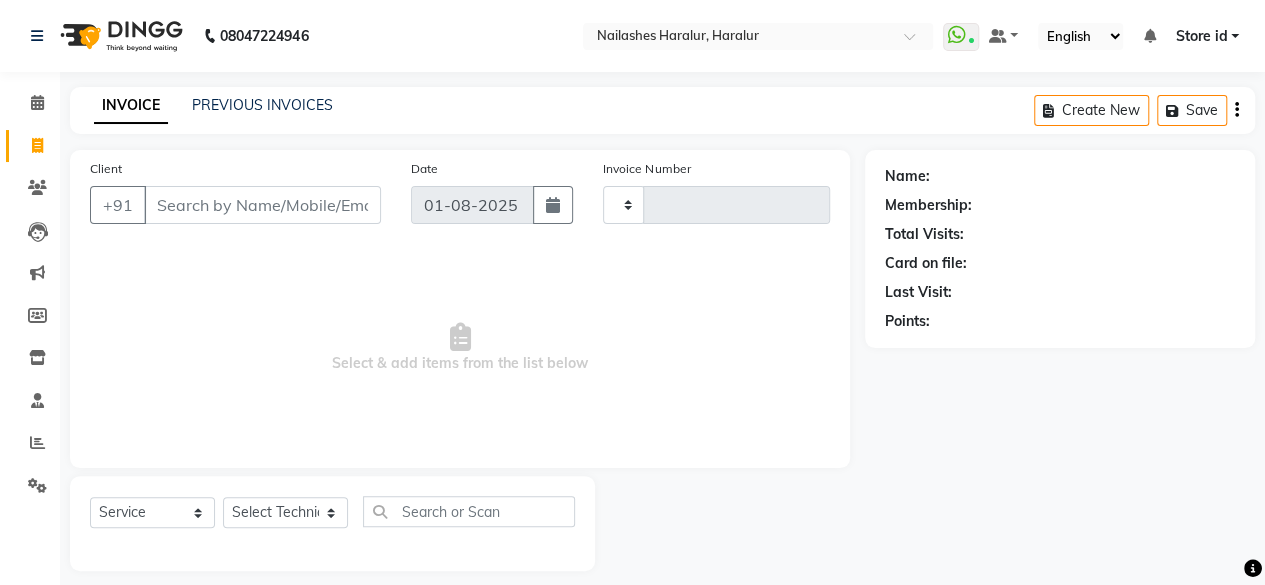 scroll, scrollTop: 15, scrollLeft: 0, axis: vertical 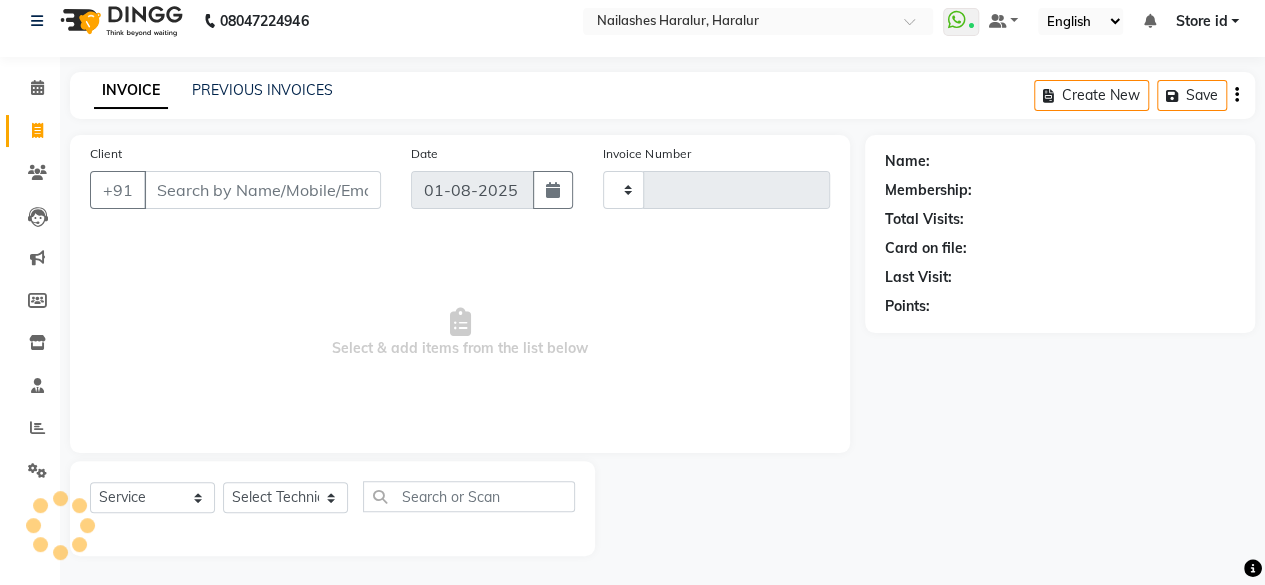 type on "0271" 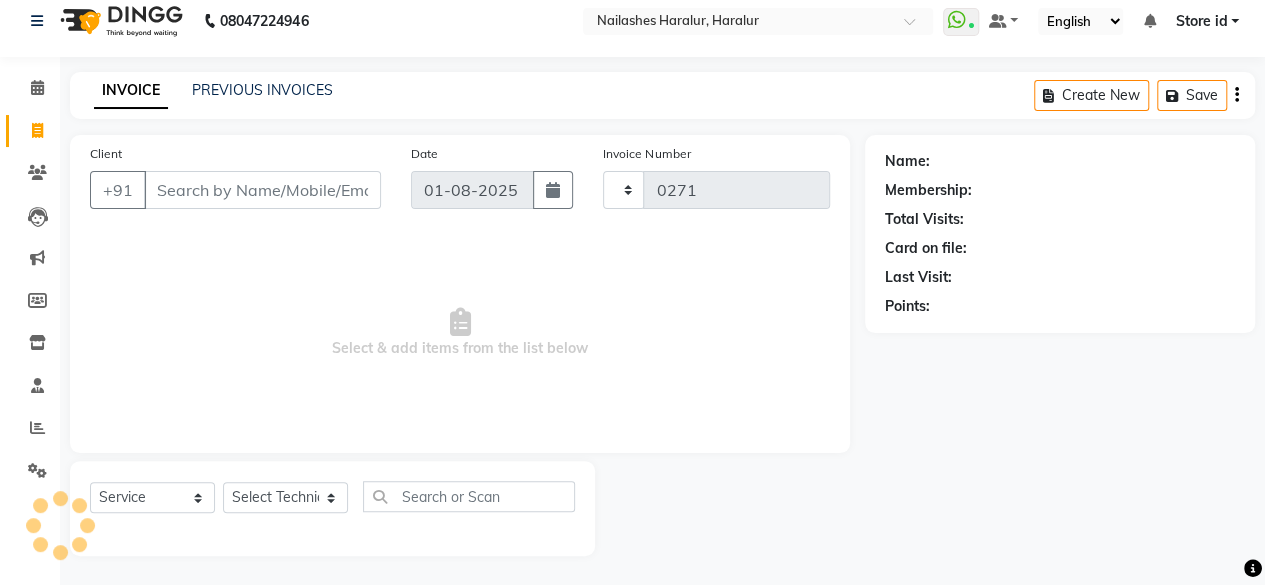 select on "8259" 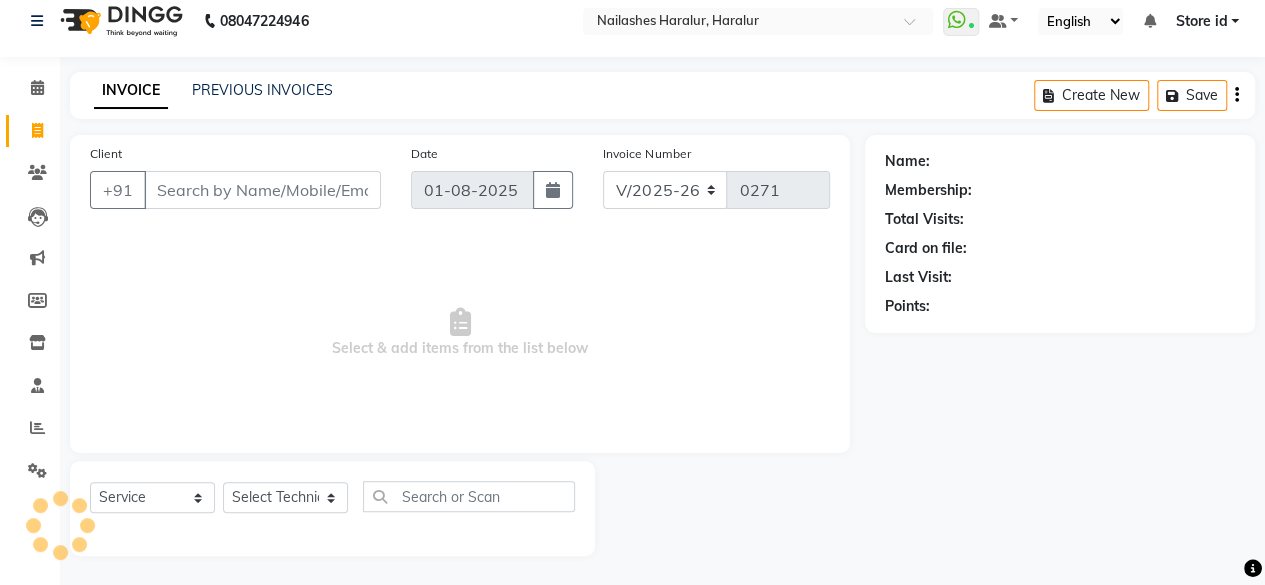 click on "Client" at bounding box center (262, 190) 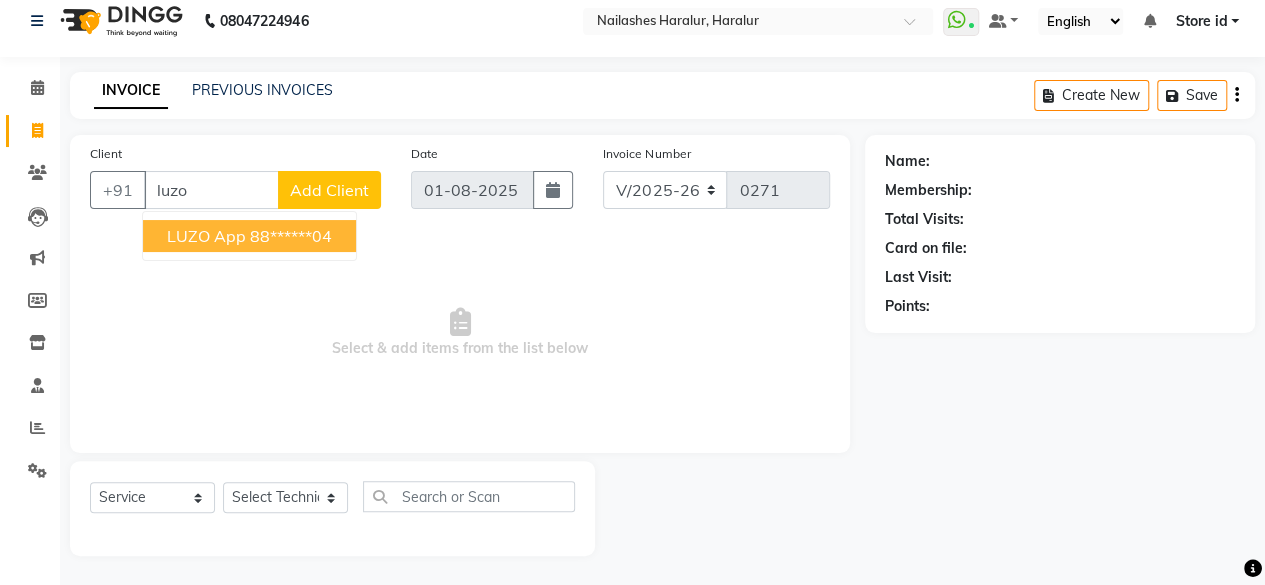 click on "LUZO App" at bounding box center (206, 236) 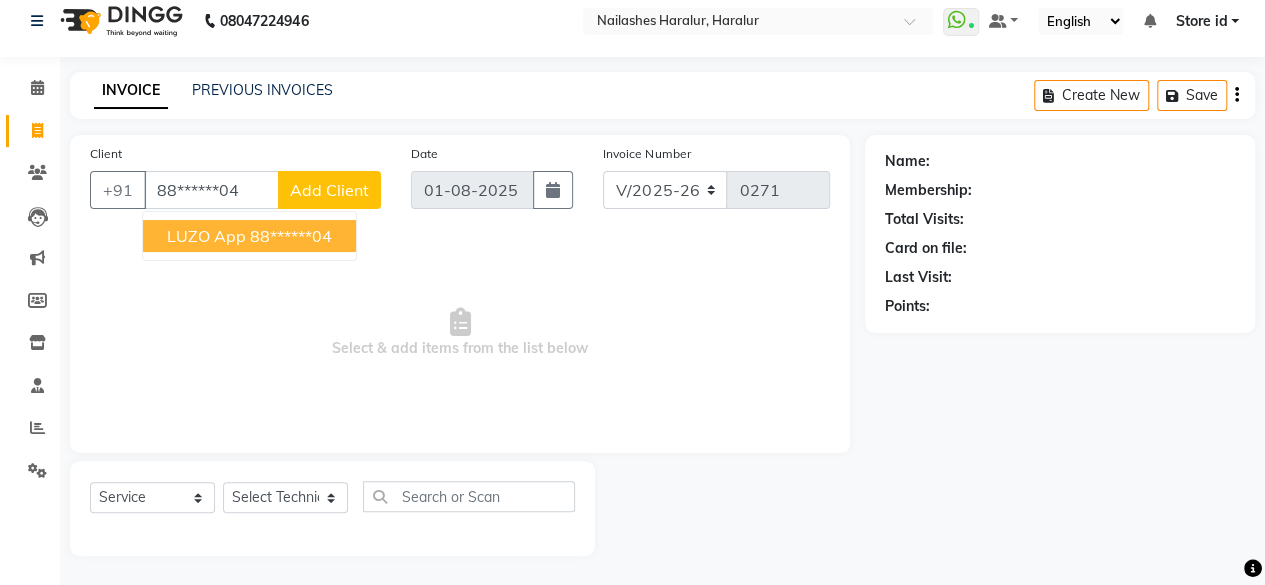 type on "88******04" 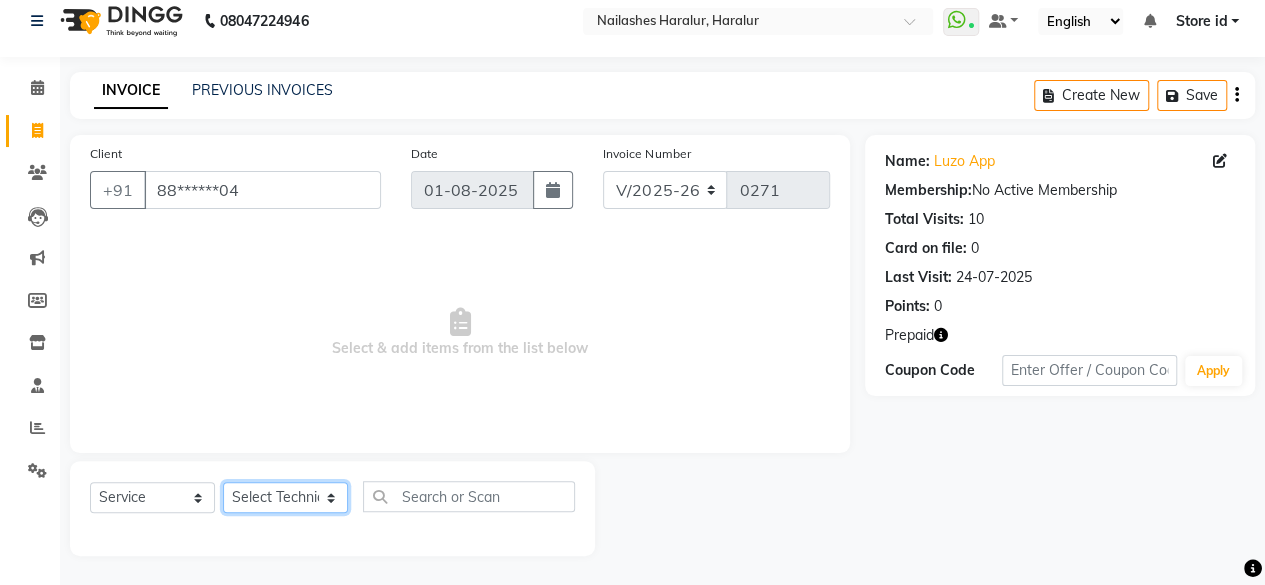 click on "Select Technician Deepak Singh Ravi Rohan rohit sahib Store id" 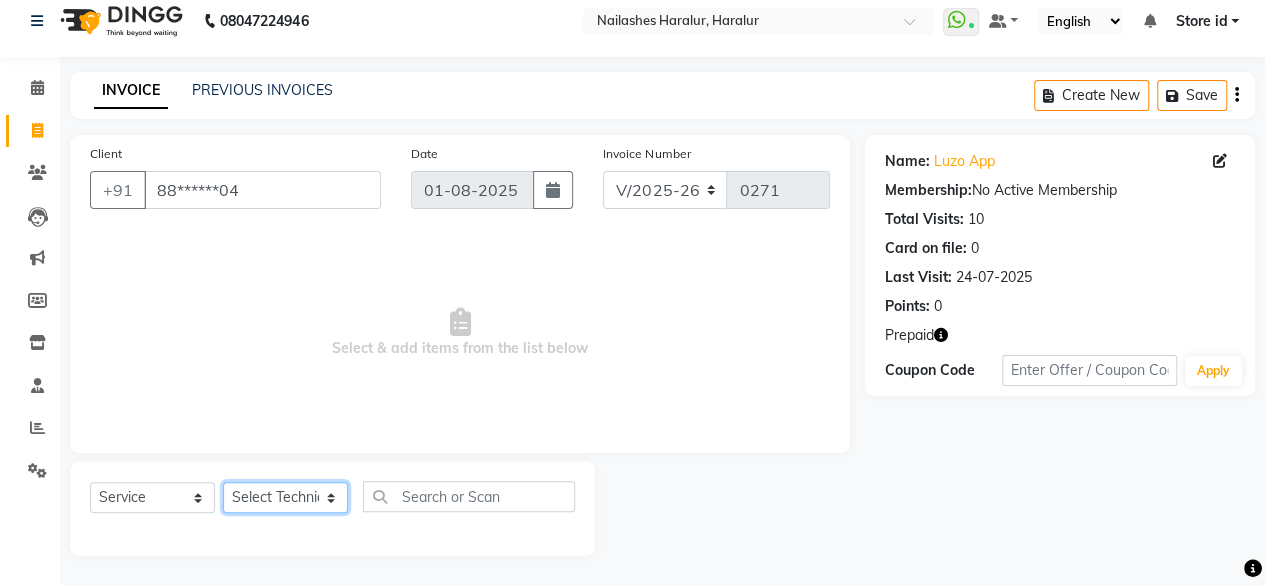 select on "82346" 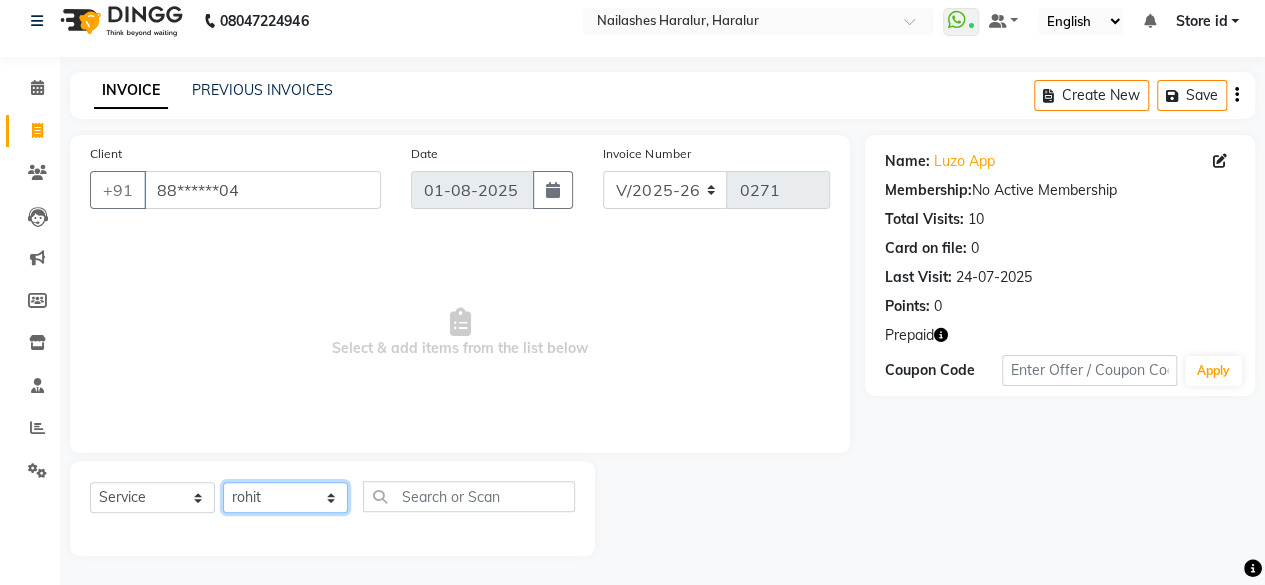 click on "Select Technician Deepak Singh Ravi Rohan rohit sahib Store id" 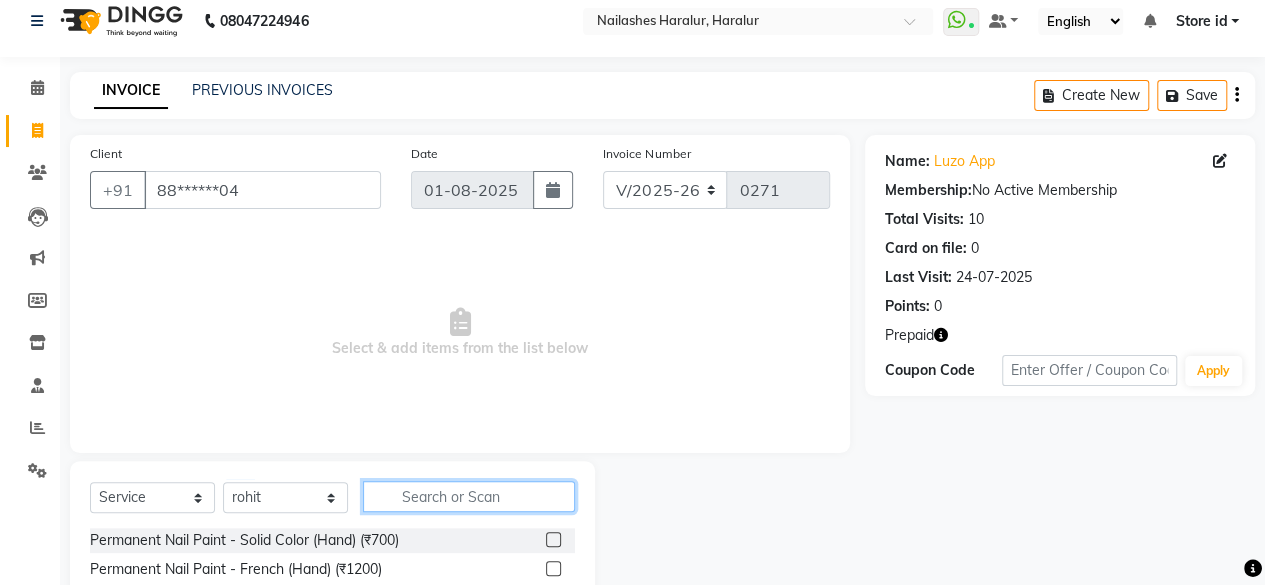 click 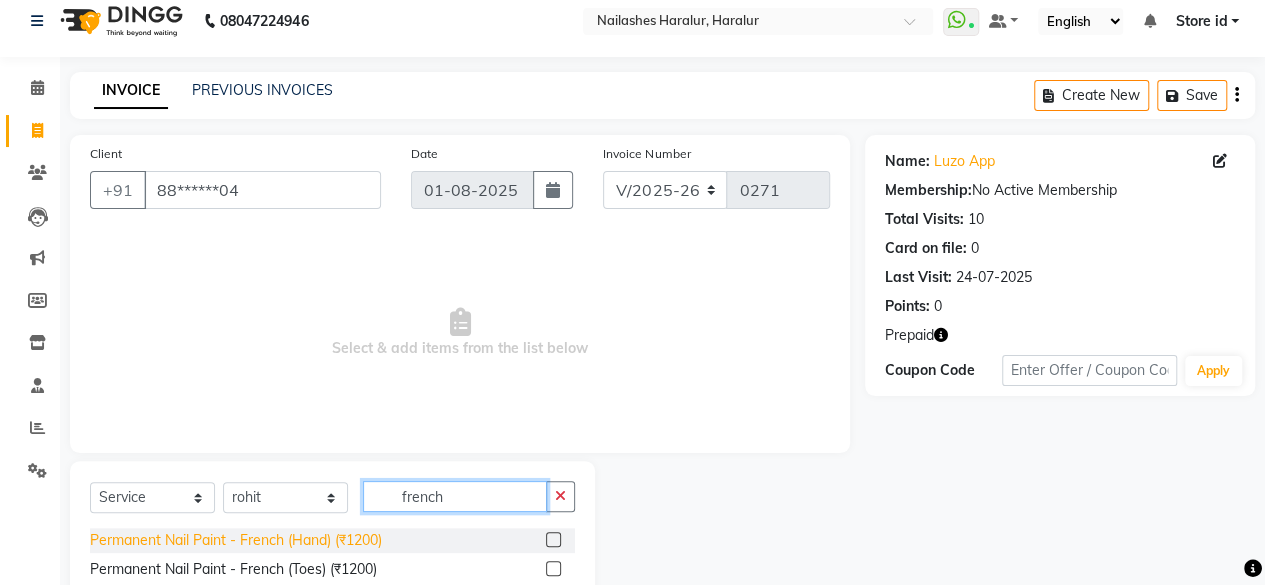type on "french" 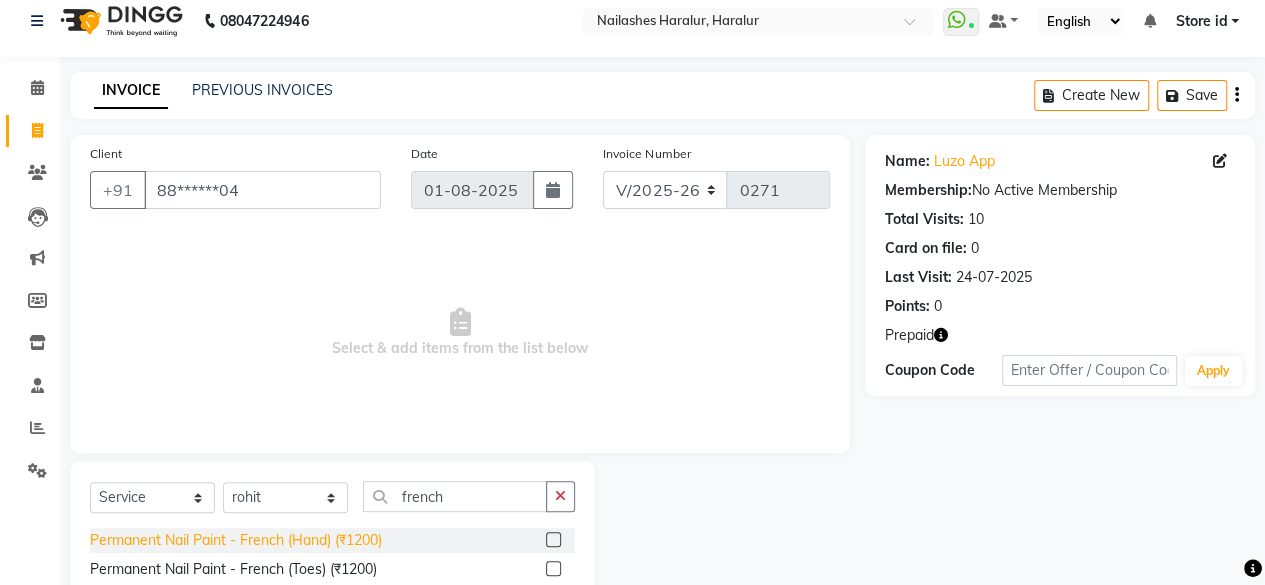 click on "Permanent Nail Paint - French (Hand) (₹1200)" 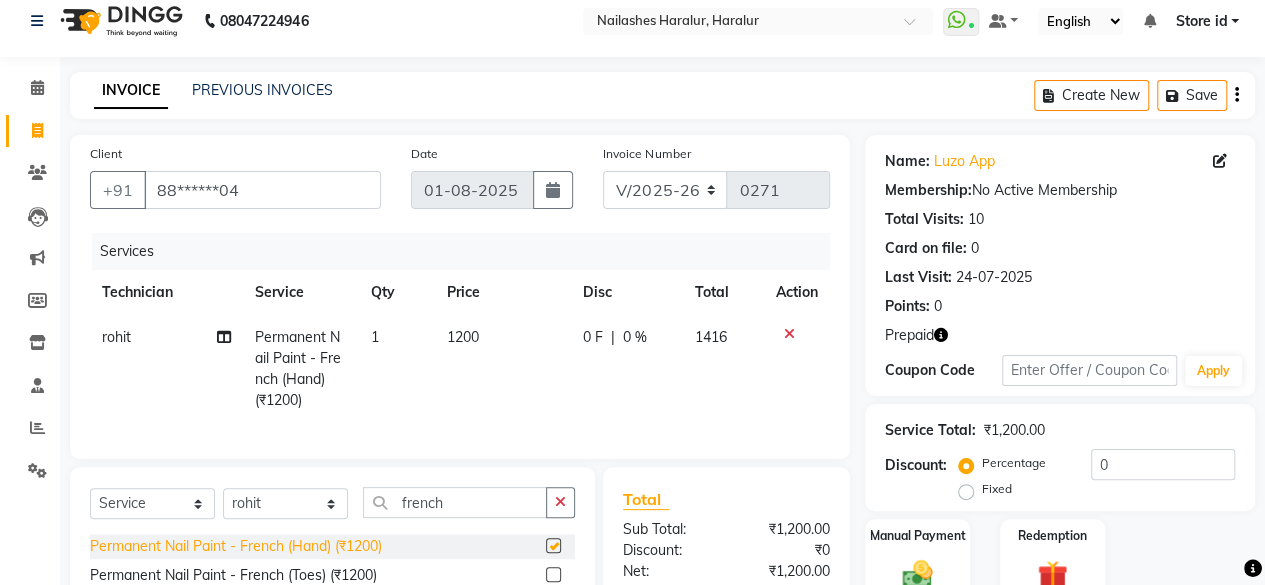 checkbox on "false" 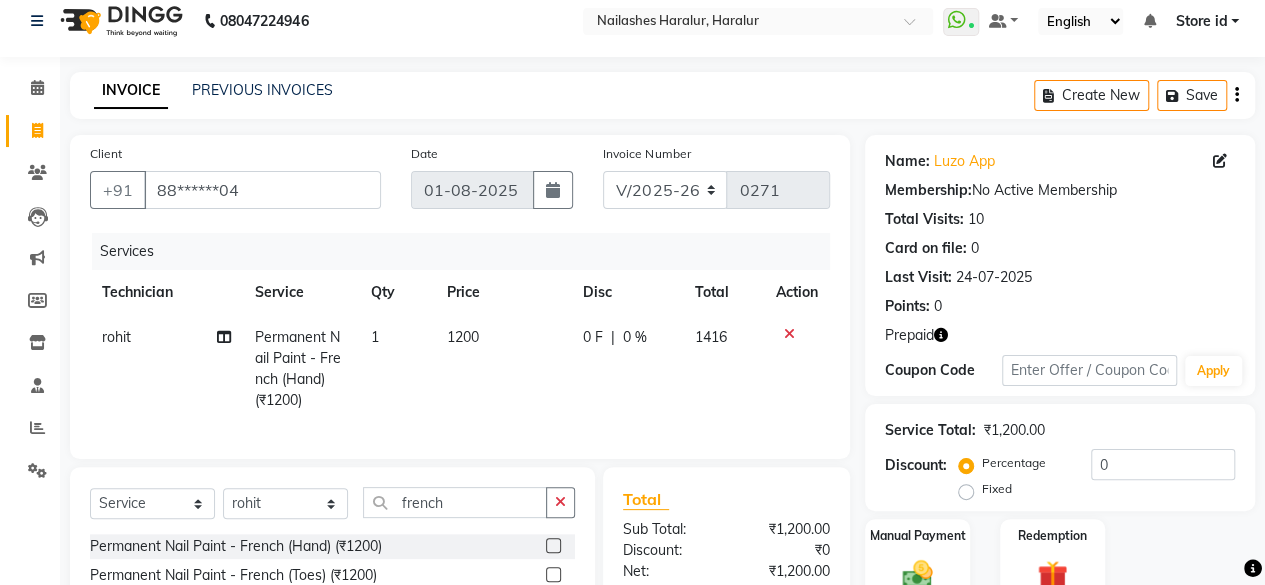 scroll, scrollTop: 234, scrollLeft: 0, axis: vertical 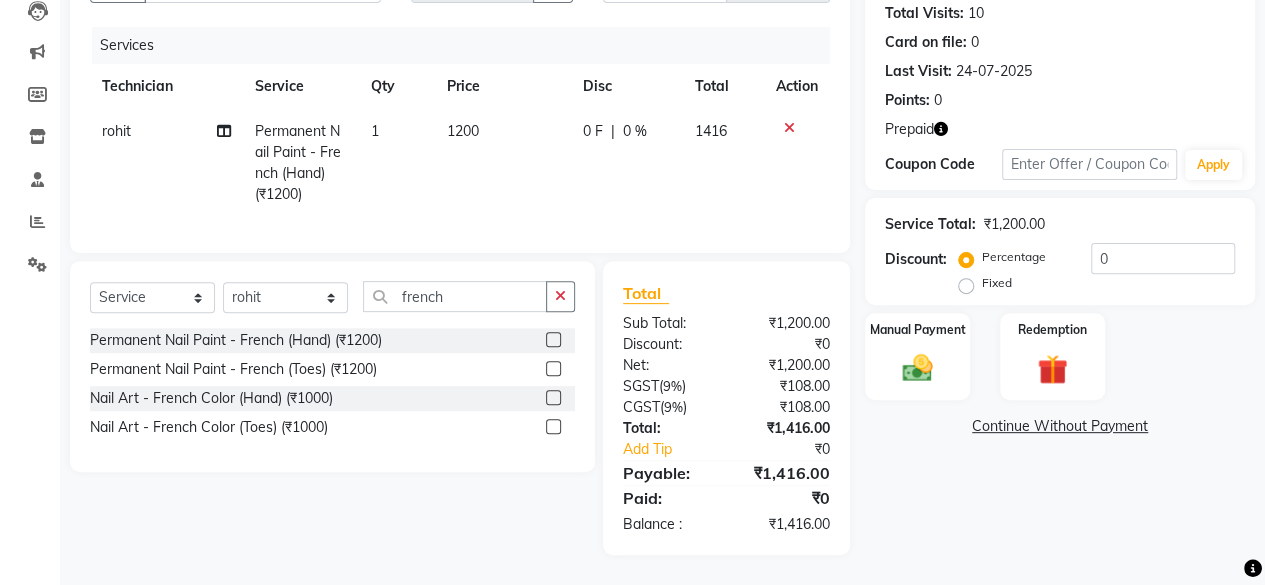 click on "Prepaid" 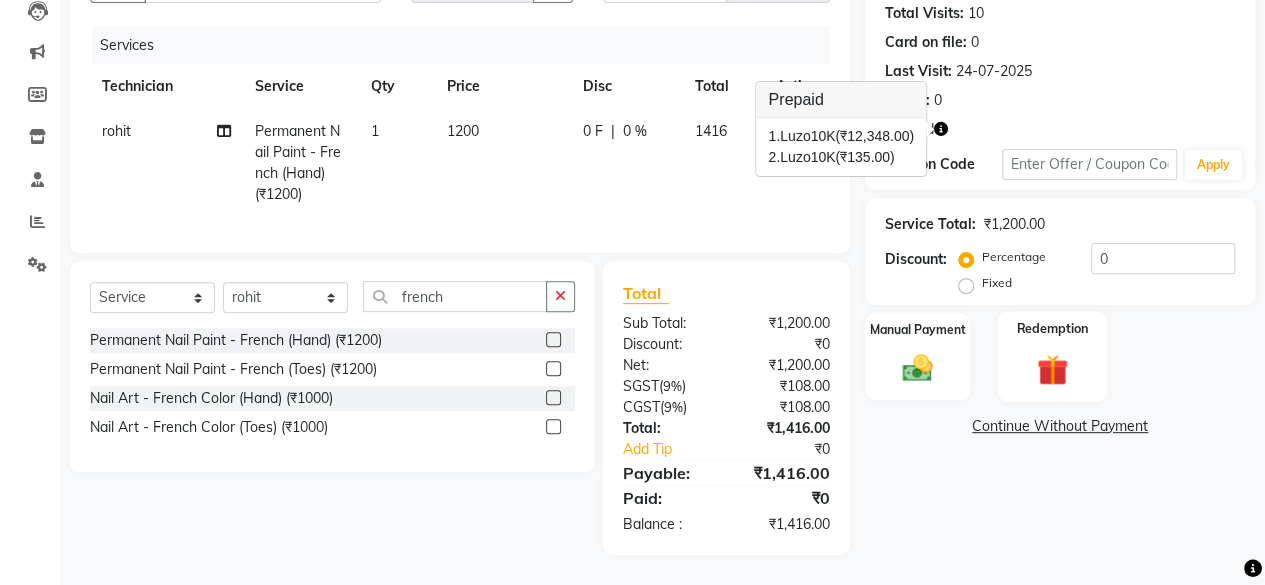 click 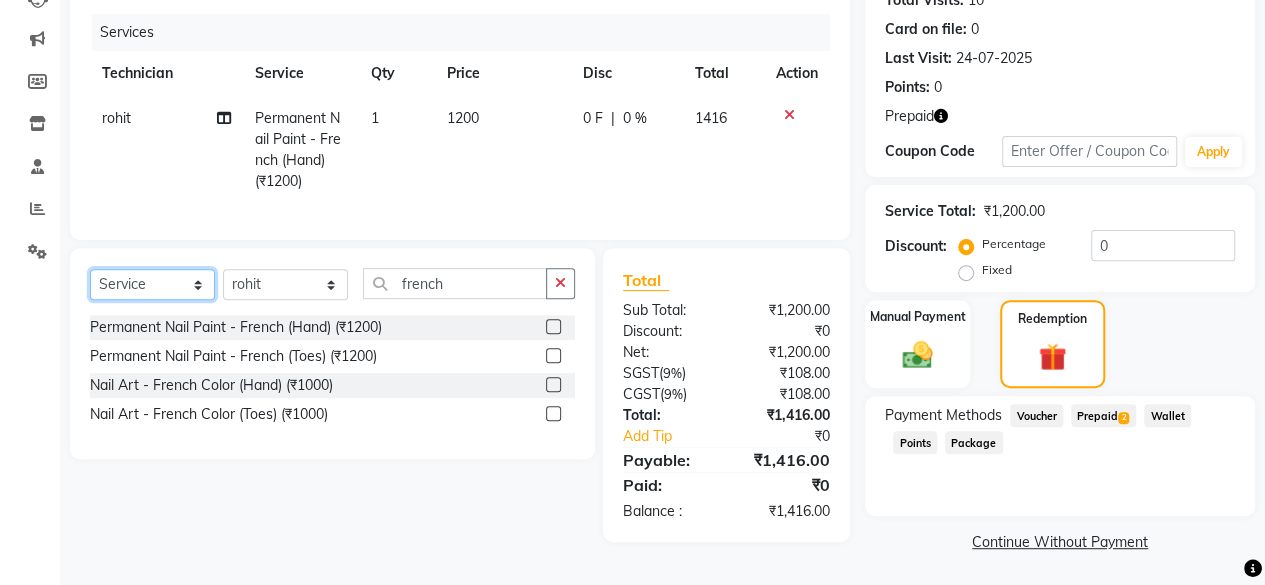 click on "Select  Service  Product  Membership  Package Voucher Prepaid Gift Card" 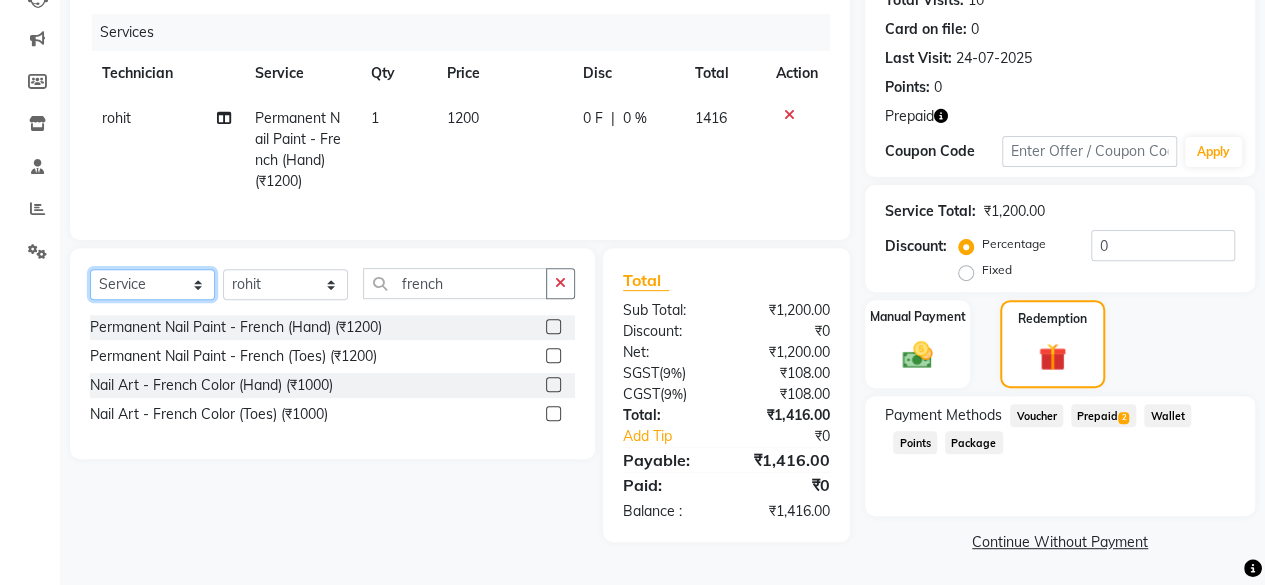 select on "P" 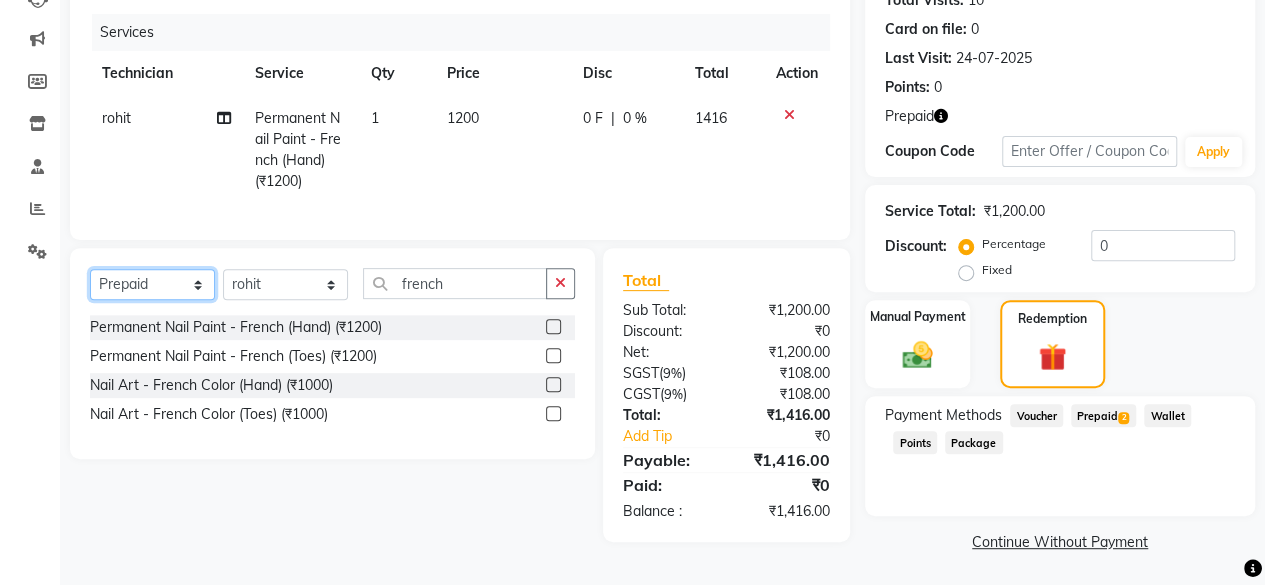 click on "Select  Service  Product  Membership  Package Voucher Prepaid Gift Card" 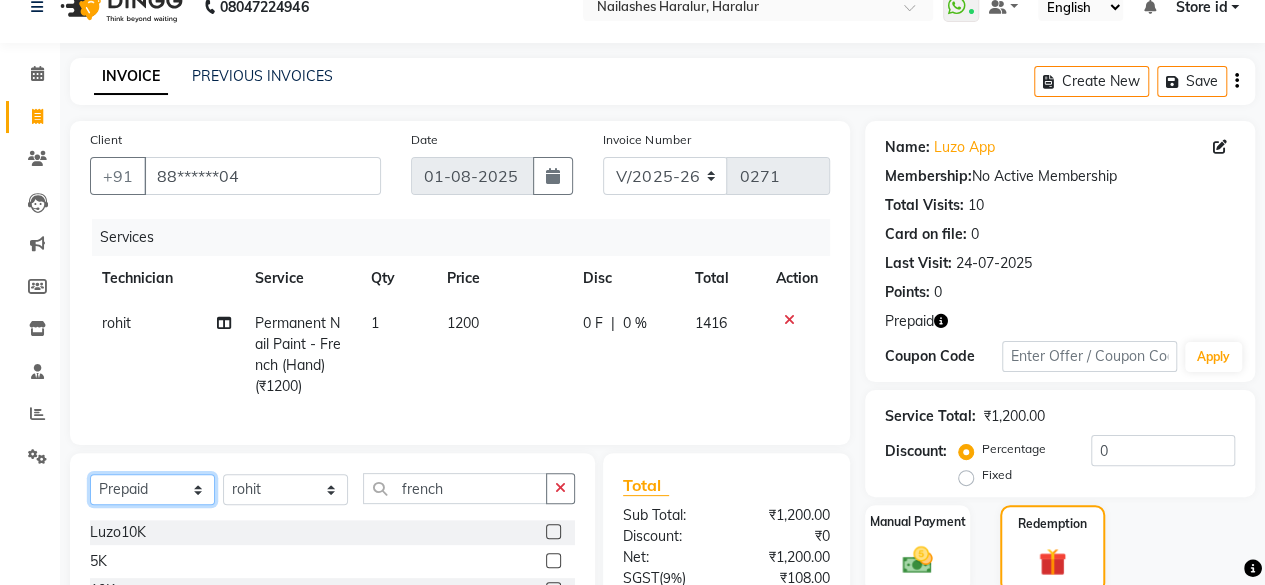 scroll, scrollTop: 0, scrollLeft: 0, axis: both 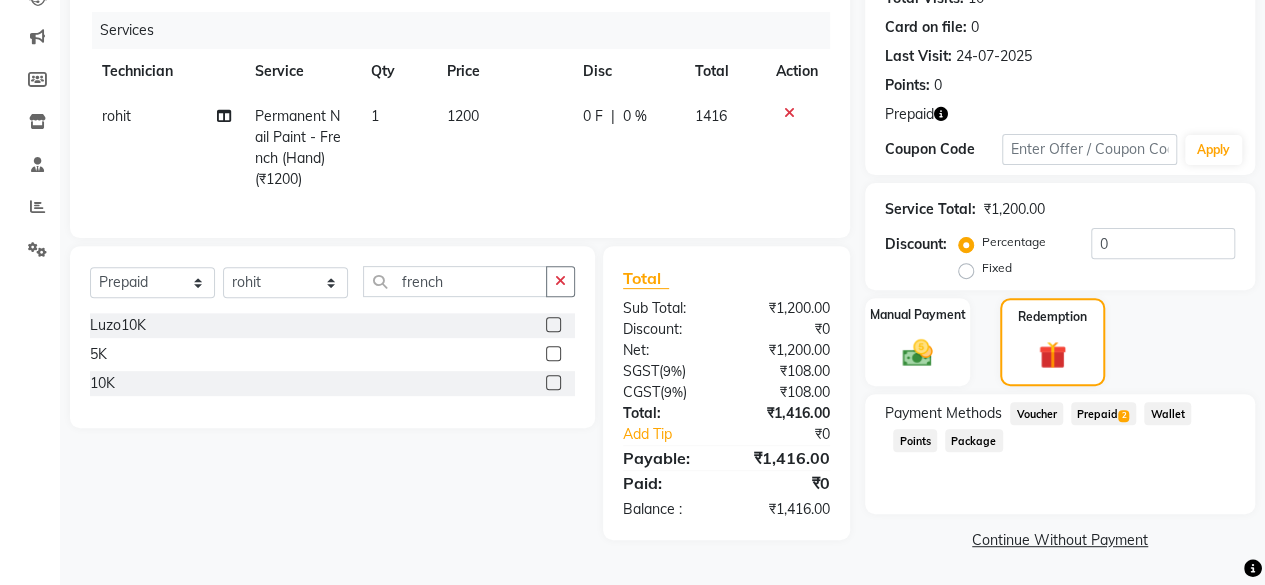 click on "Prepaid  2" 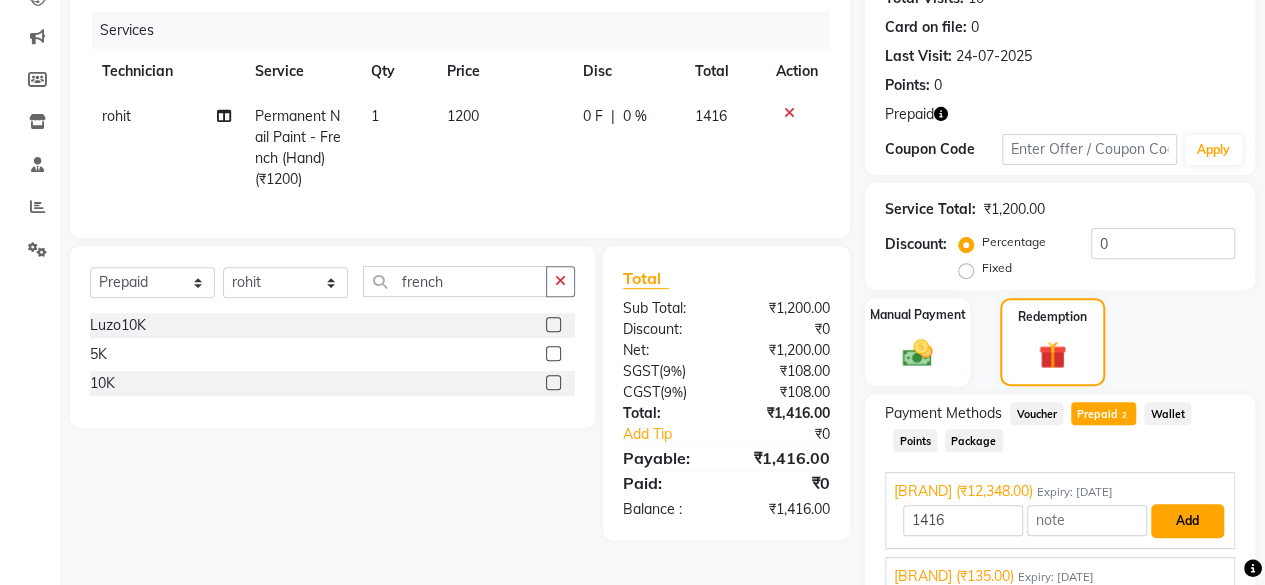 click on "Add" at bounding box center (1187, 521) 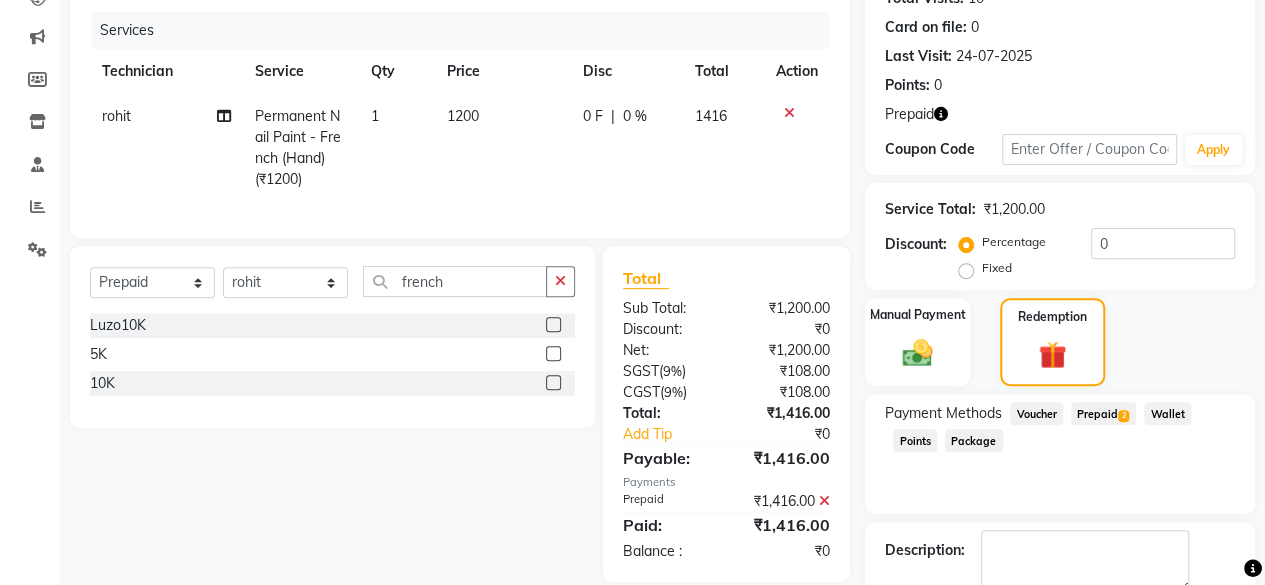 click 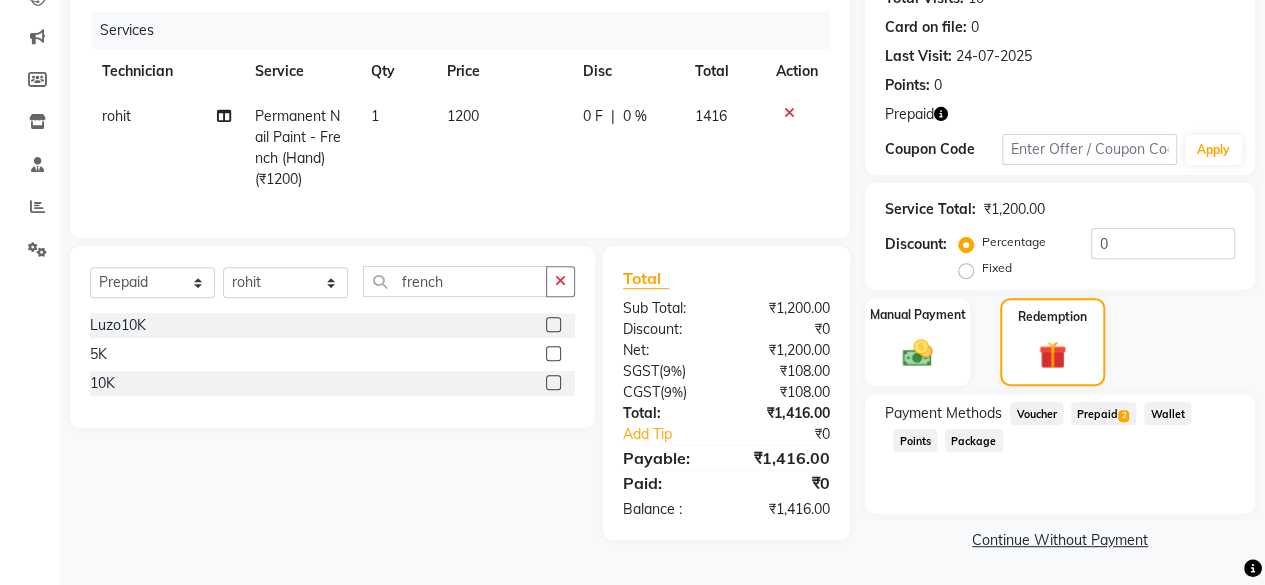 click 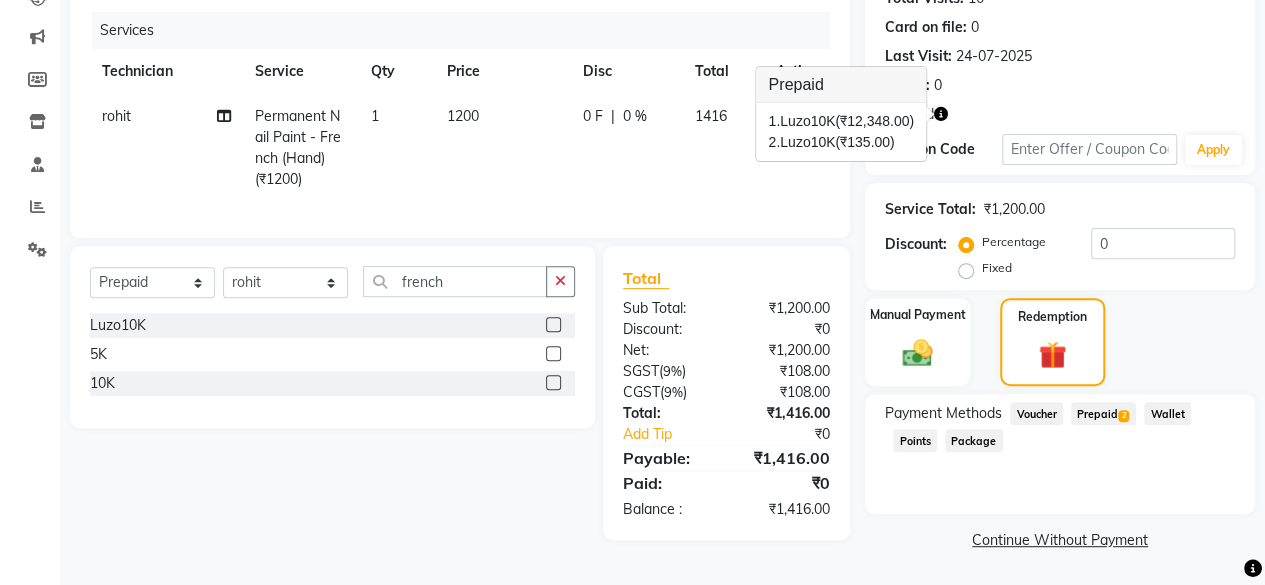 click on "Prepaid  2" 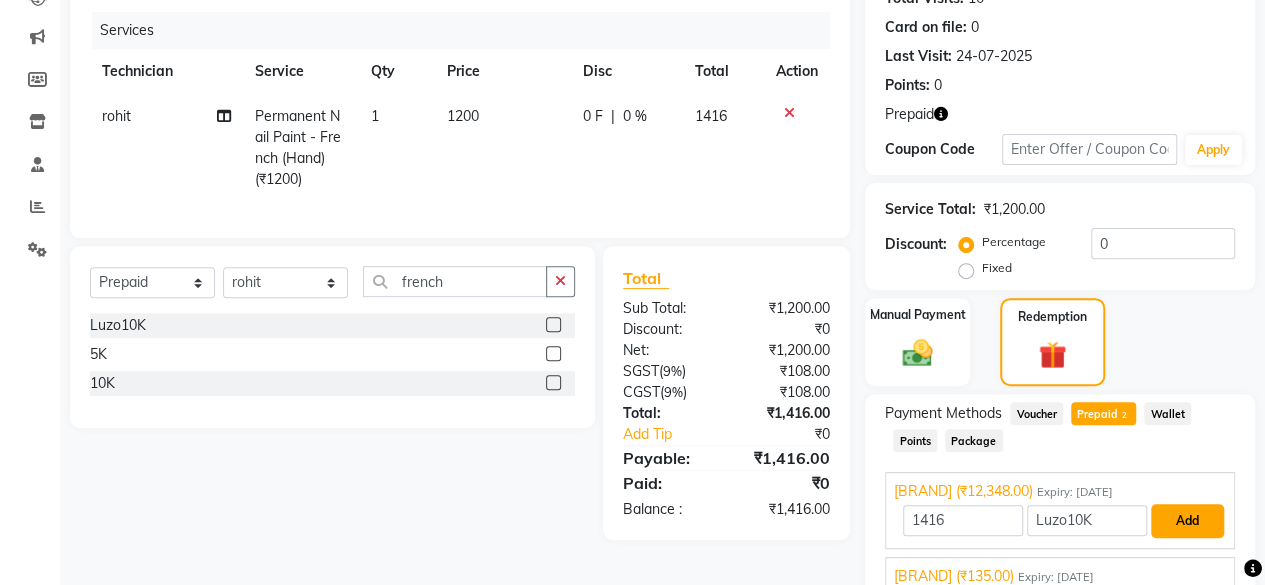 click on "Add" at bounding box center [1187, 521] 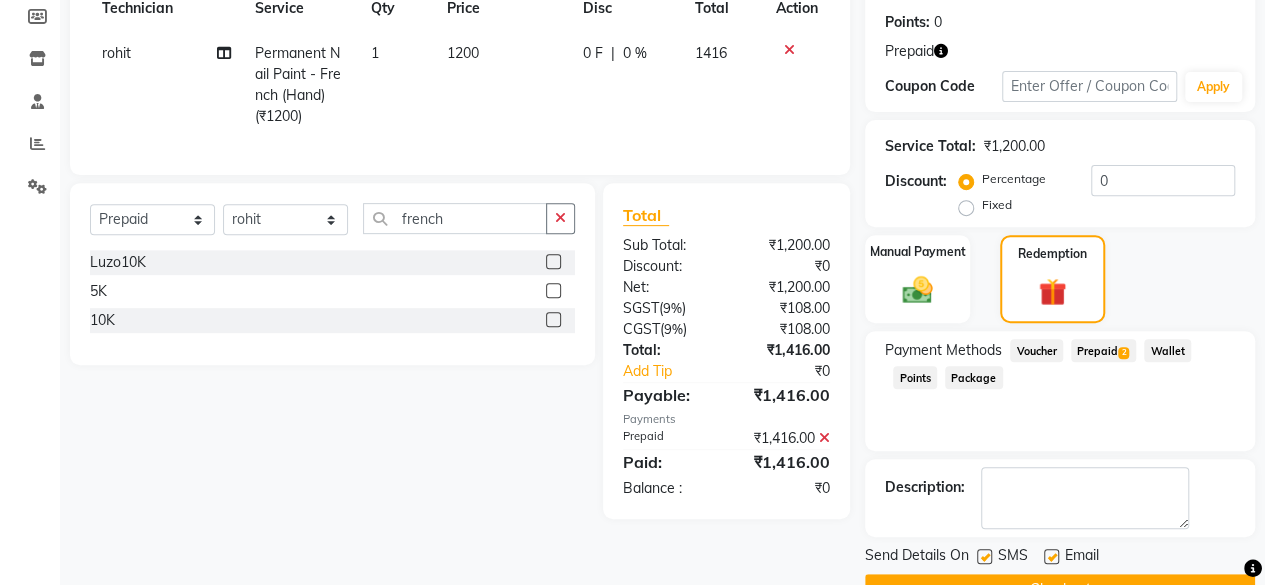 scroll, scrollTop: 347, scrollLeft: 0, axis: vertical 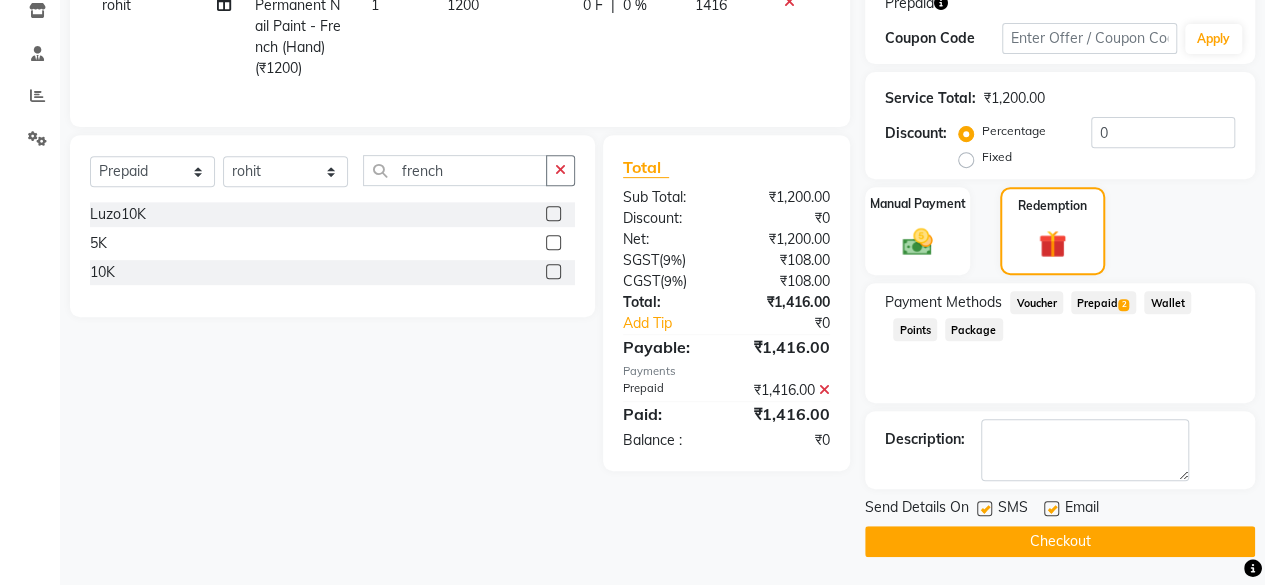 click on "Checkout" 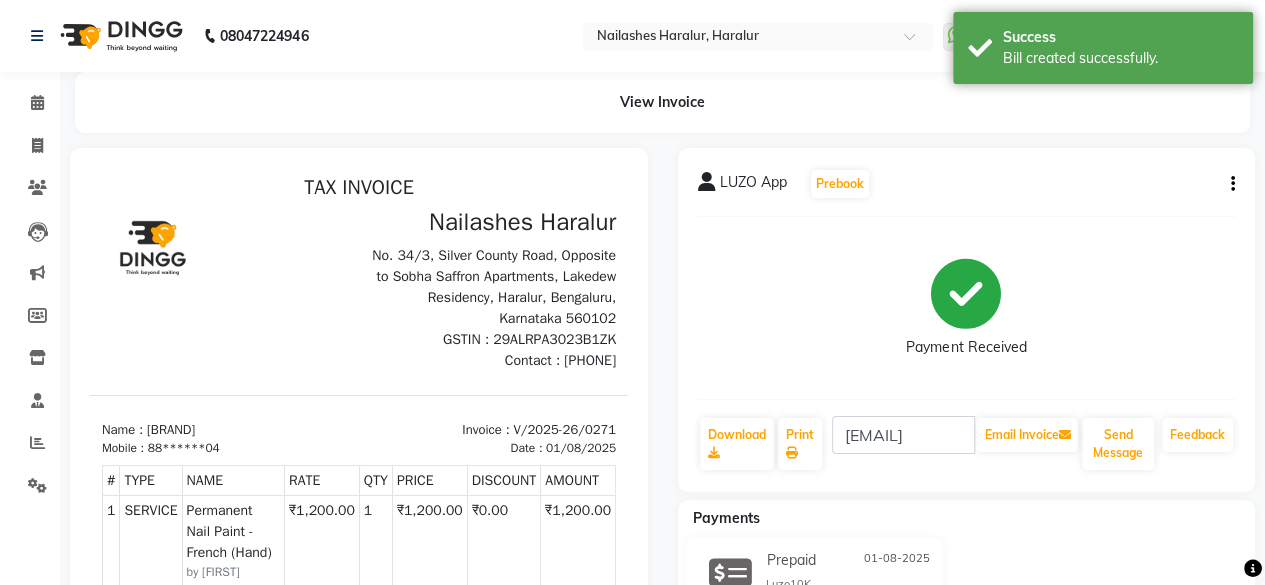 scroll, scrollTop: 0, scrollLeft: 0, axis: both 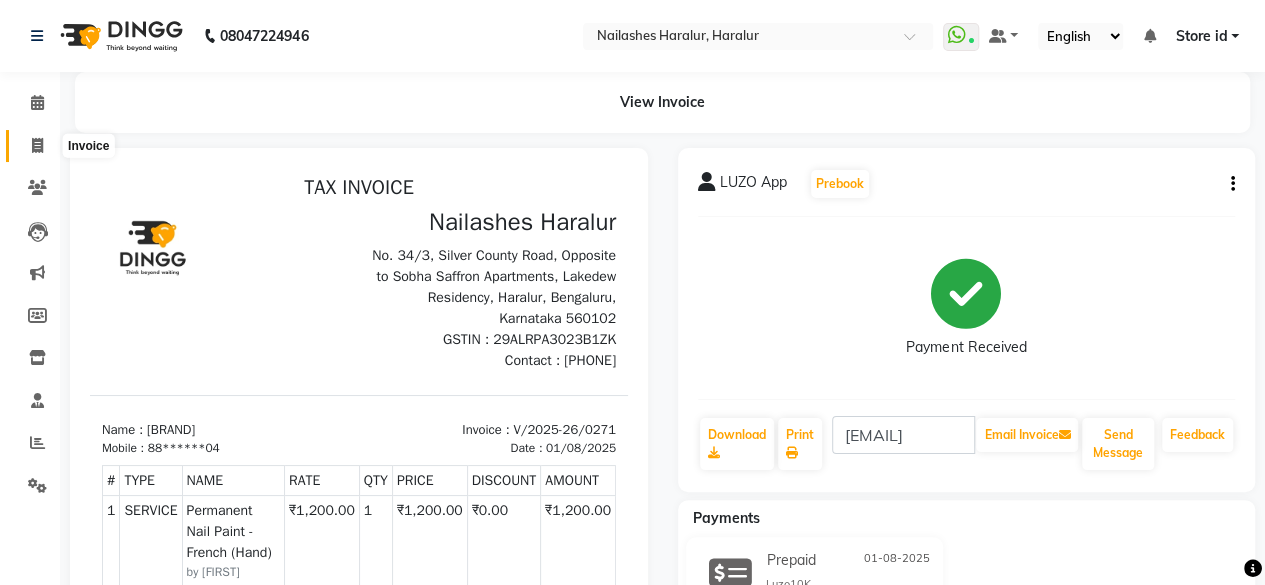 click 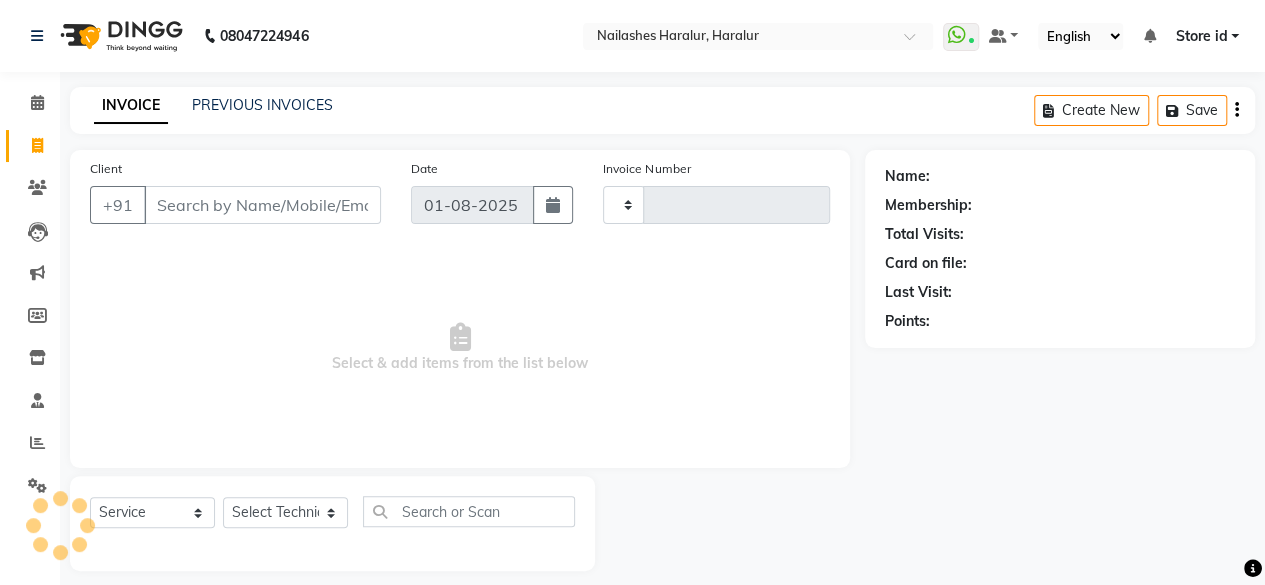 scroll, scrollTop: 15, scrollLeft: 0, axis: vertical 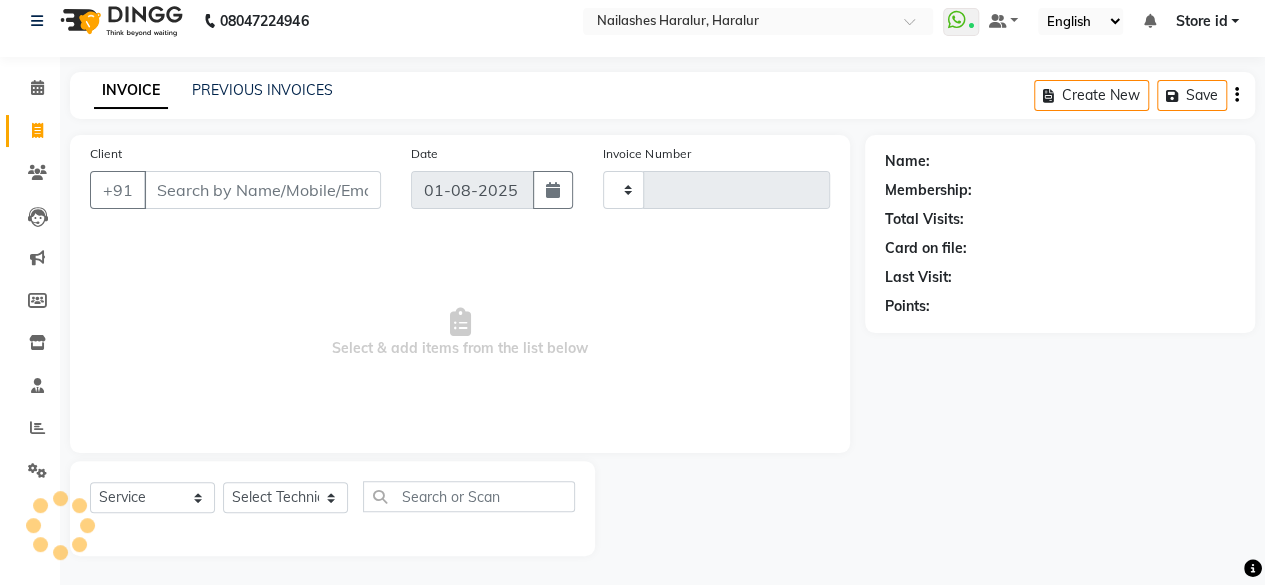 type on "0272" 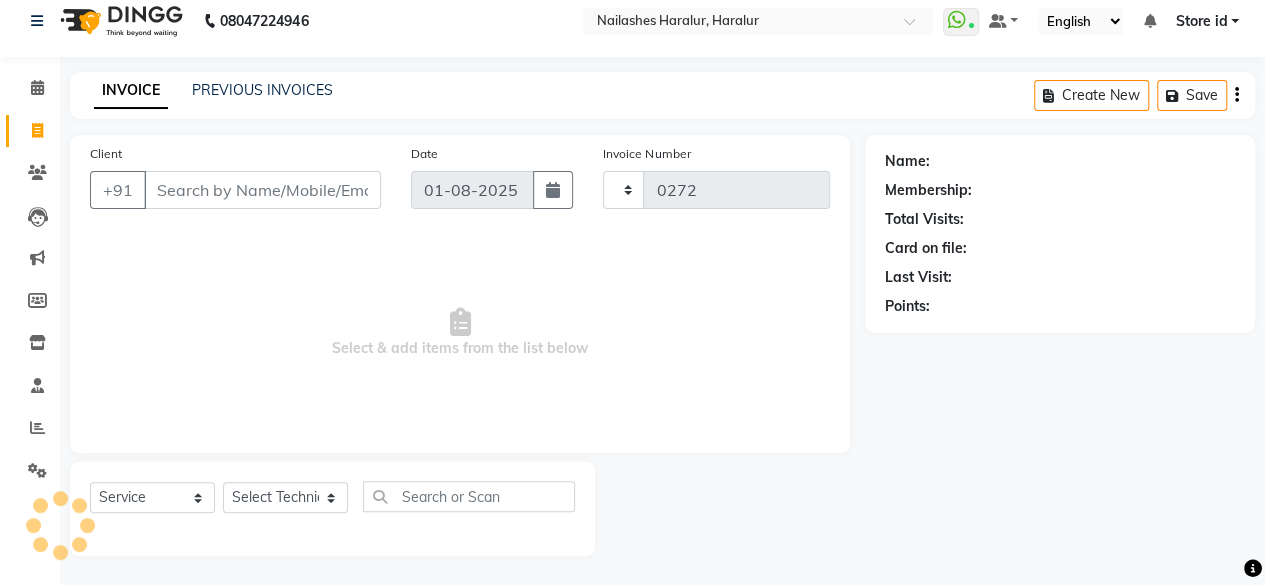 select on "8259" 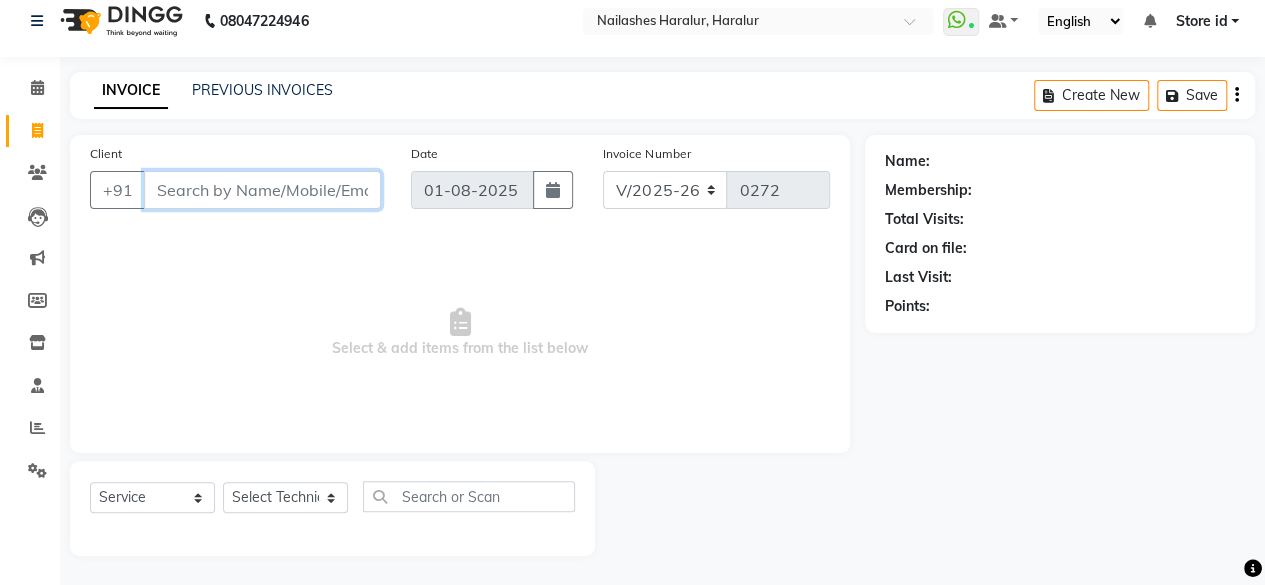 click on "Client" at bounding box center [262, 190] 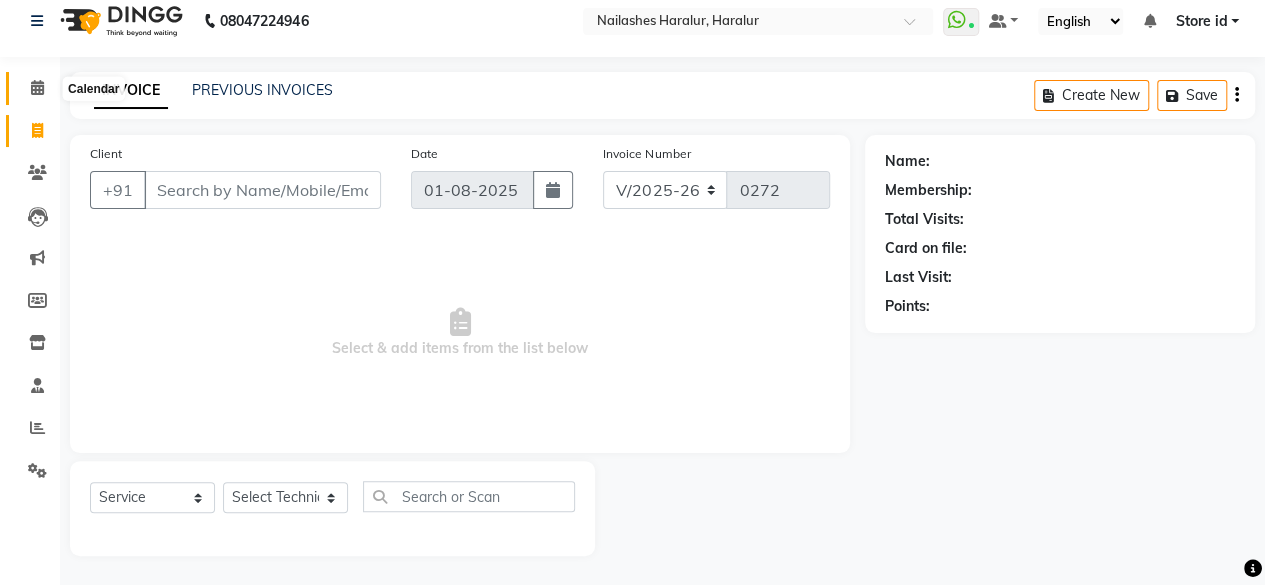 click 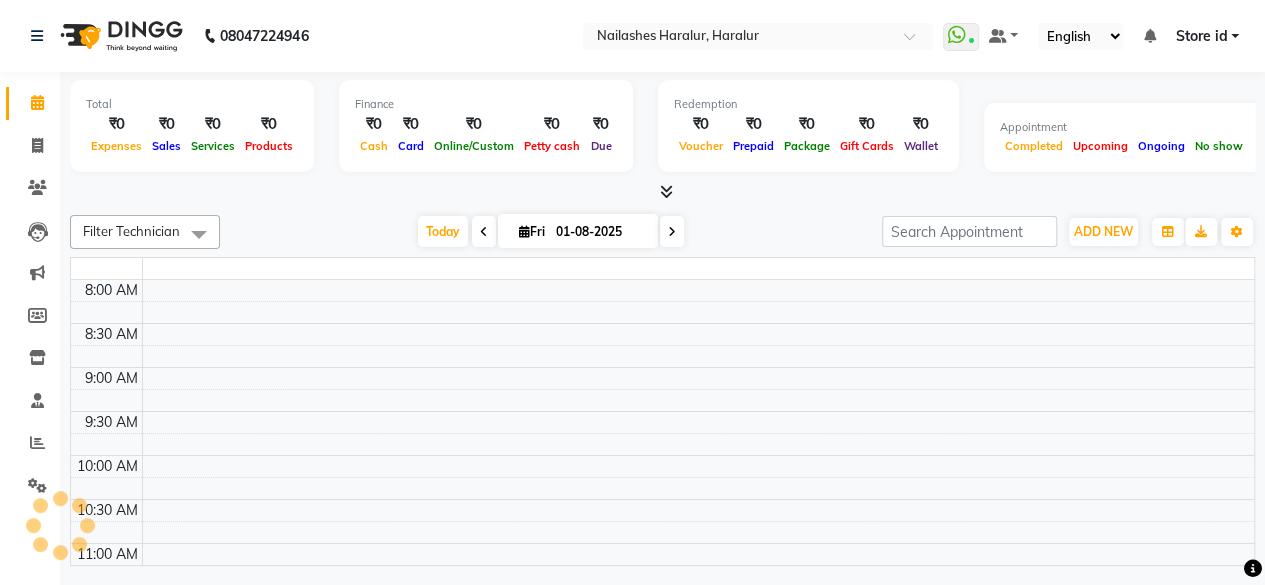 scroll, scrollTop: 0, scrollLeft: 0, axis: both 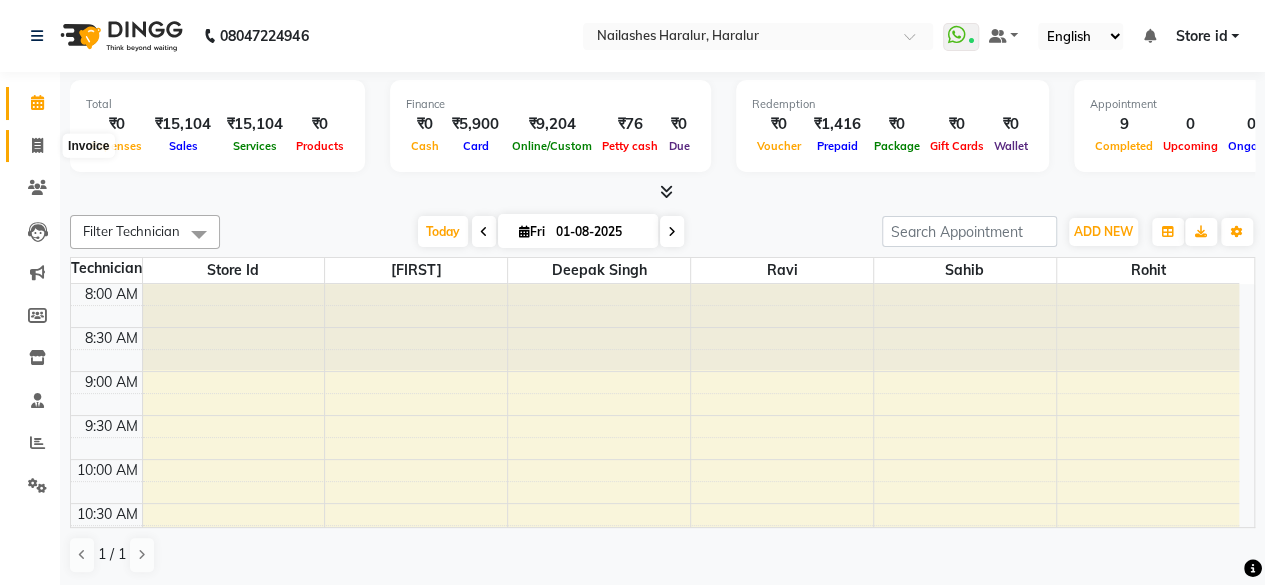 click 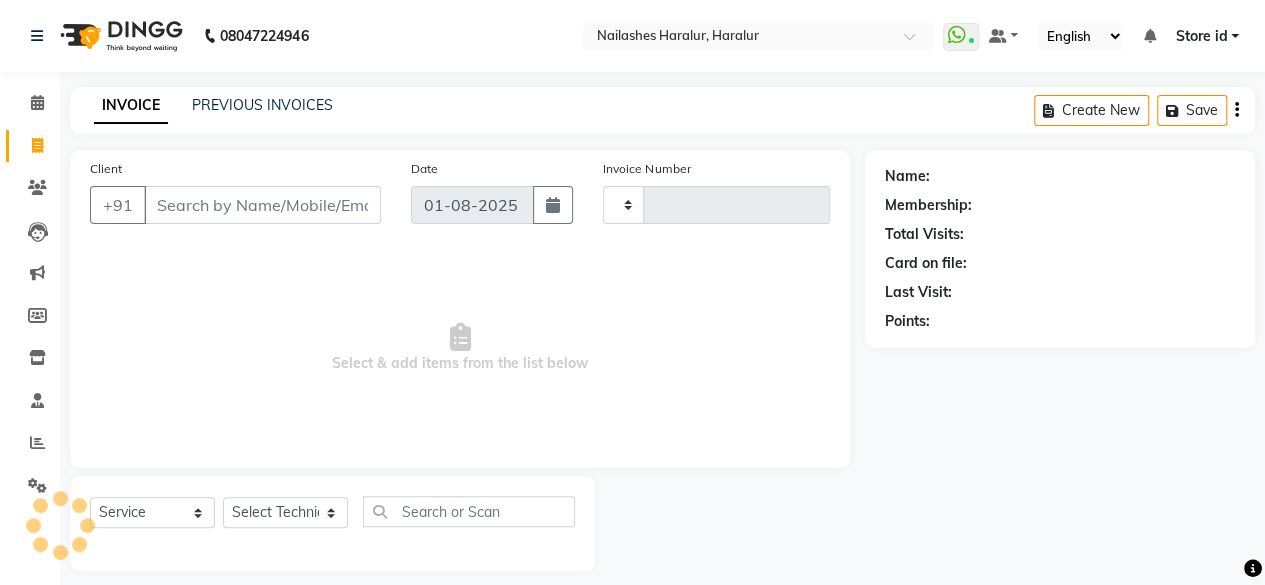 type on "0272" 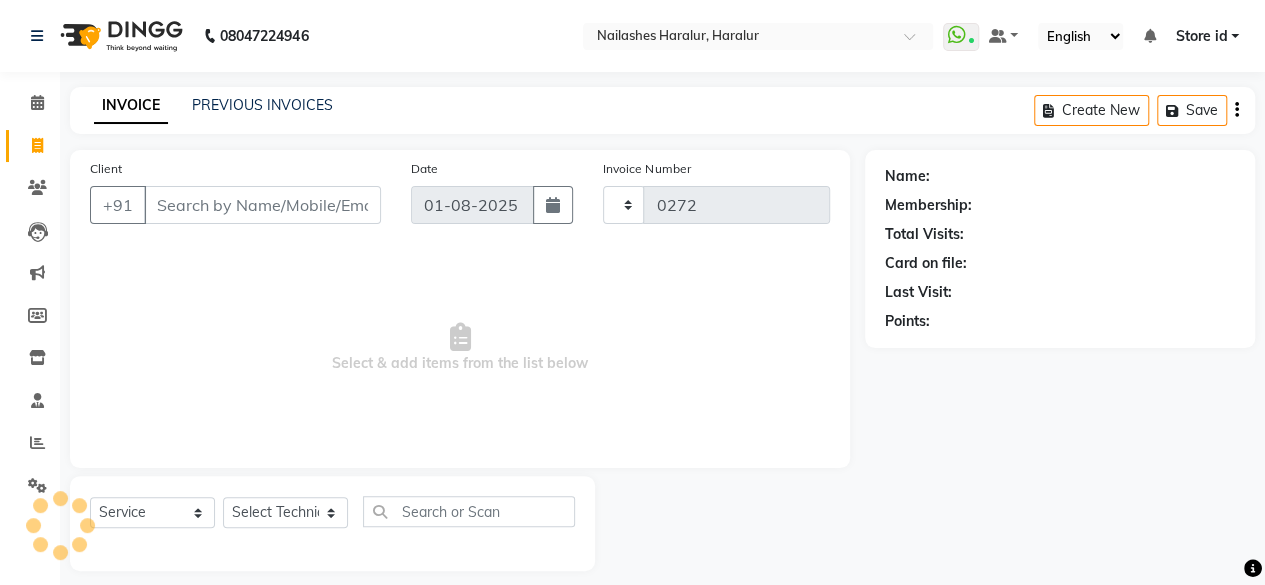 select on "8259" 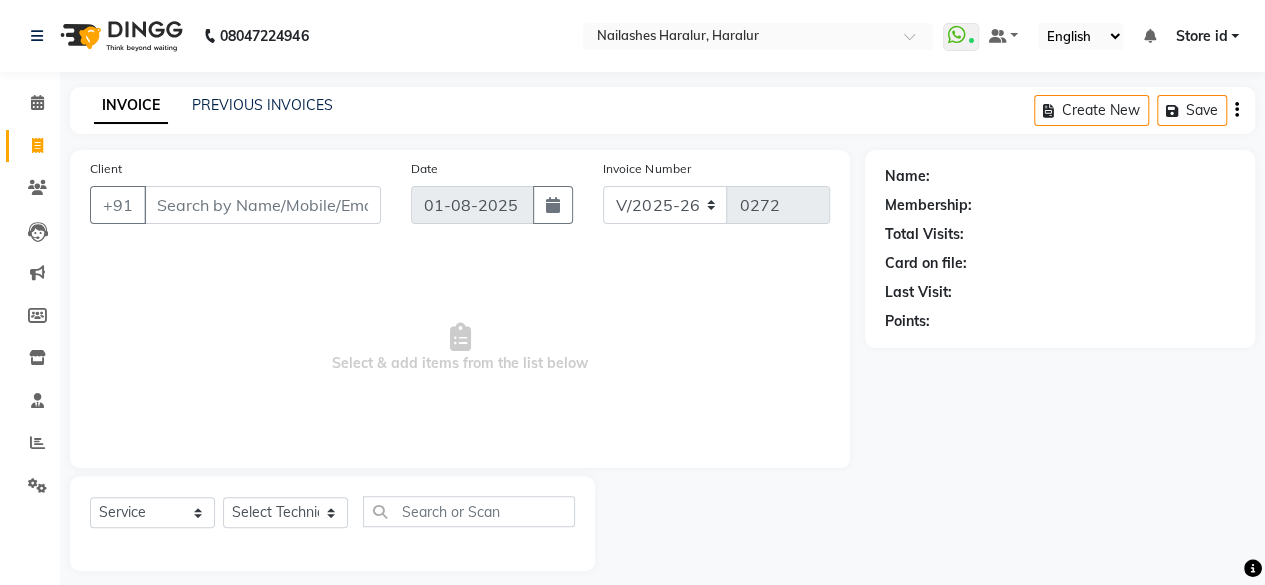 click on "Client" at bounding box center [262, 205] 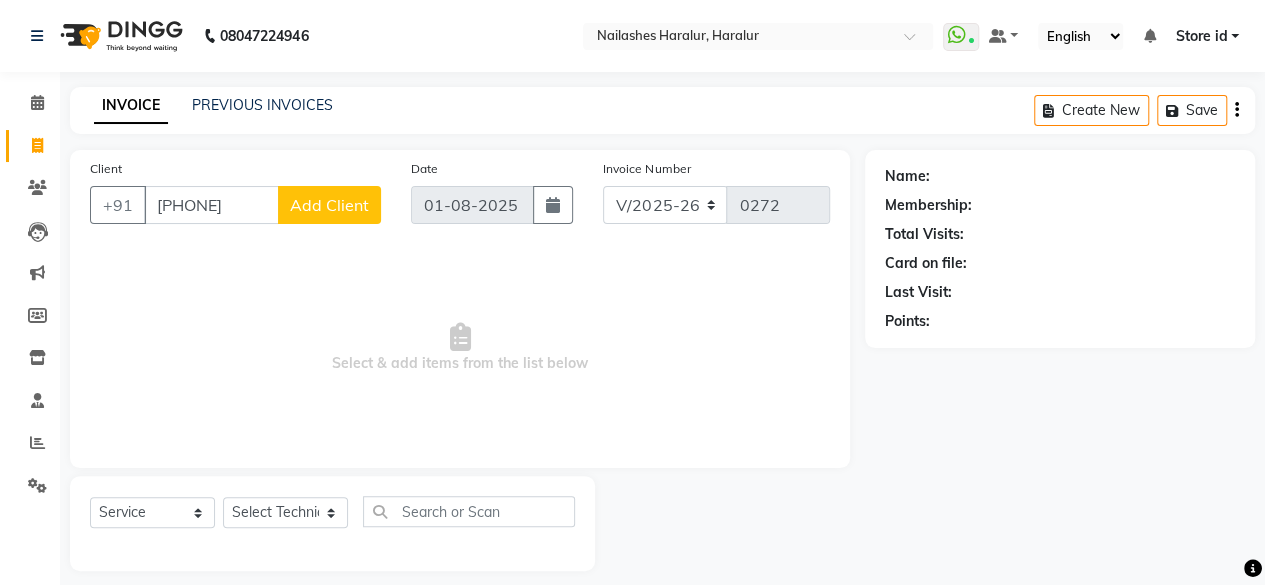 type on "[PHONE]" 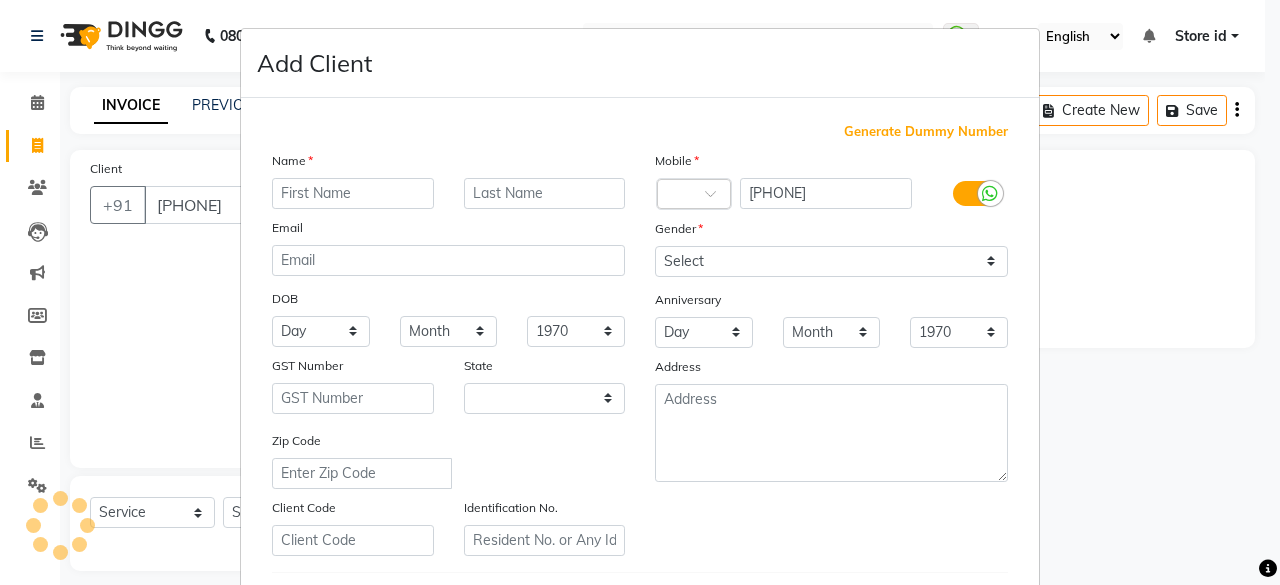 select on "21" 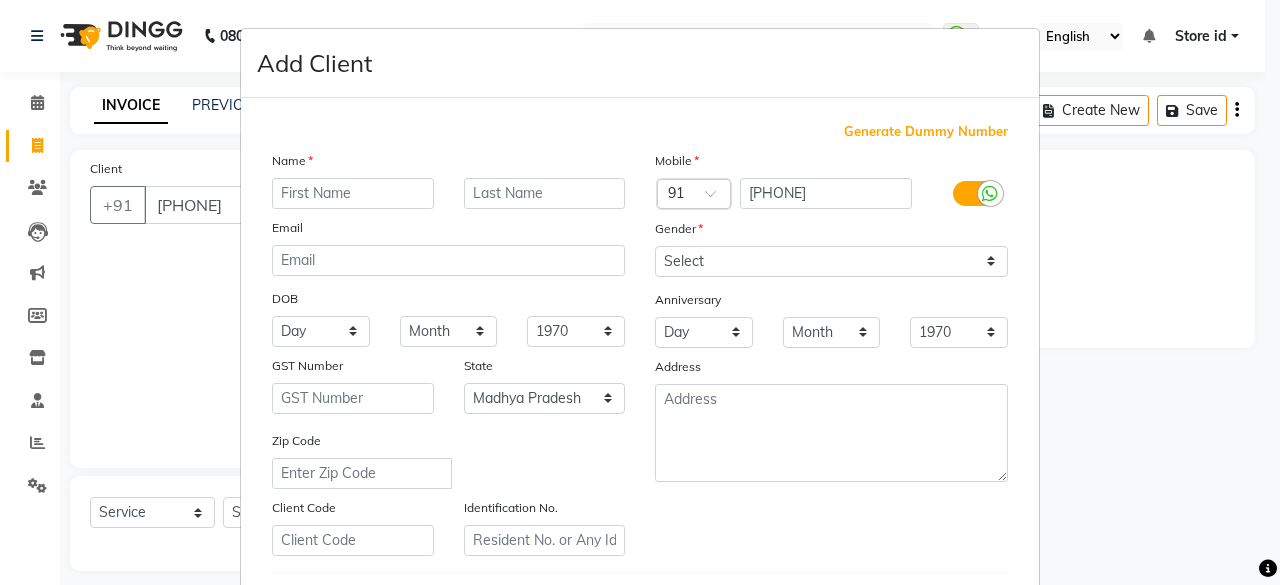 click at bounding box center [353, 193] 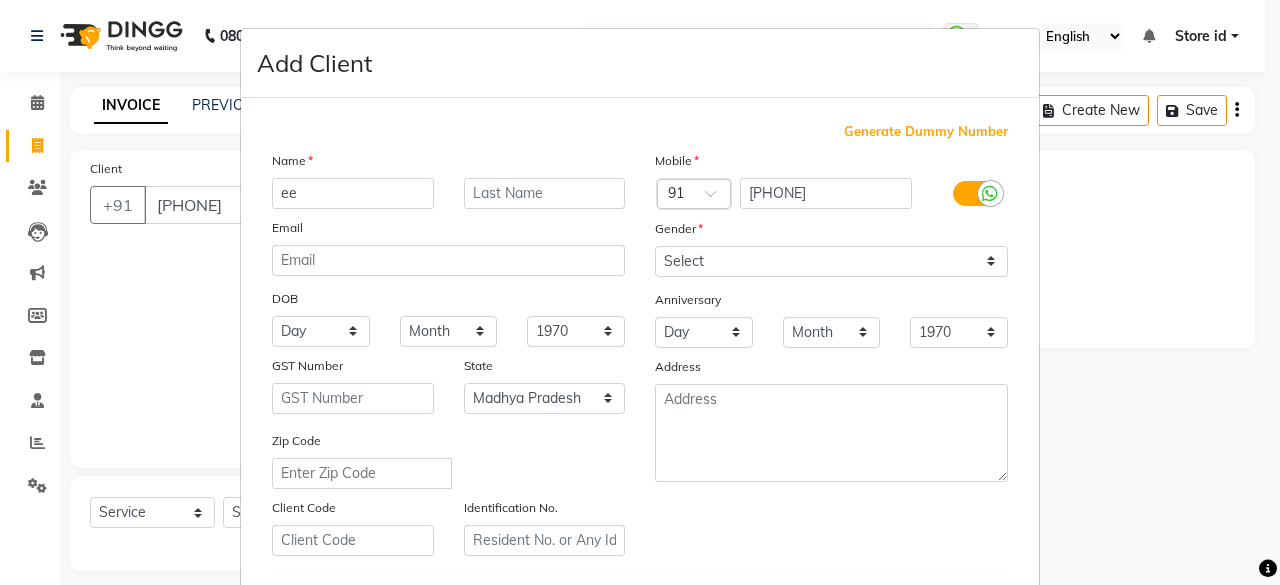type on "e" 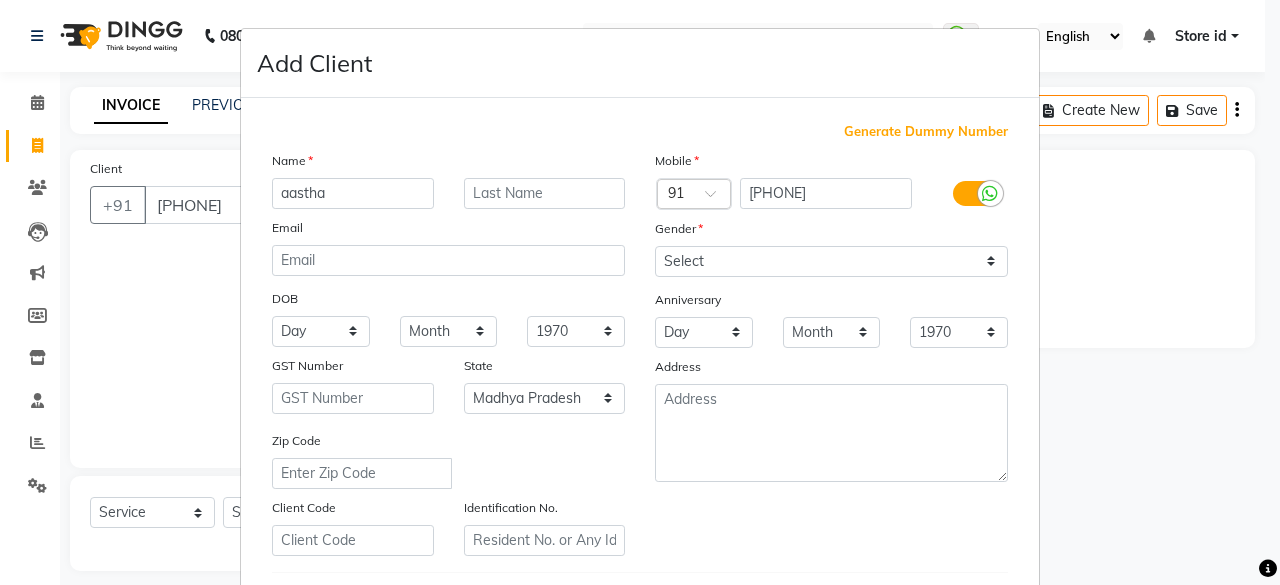 type on "aastha" 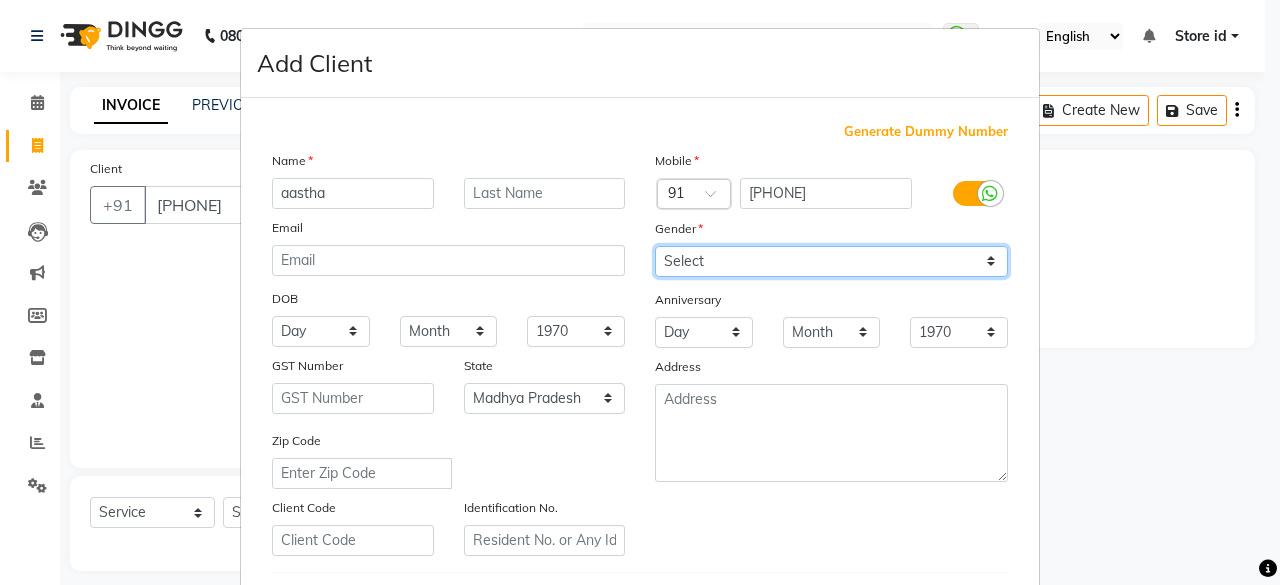 click on "Select Male Female Other Prefer Not To Say" at bounding box center [831, 261] 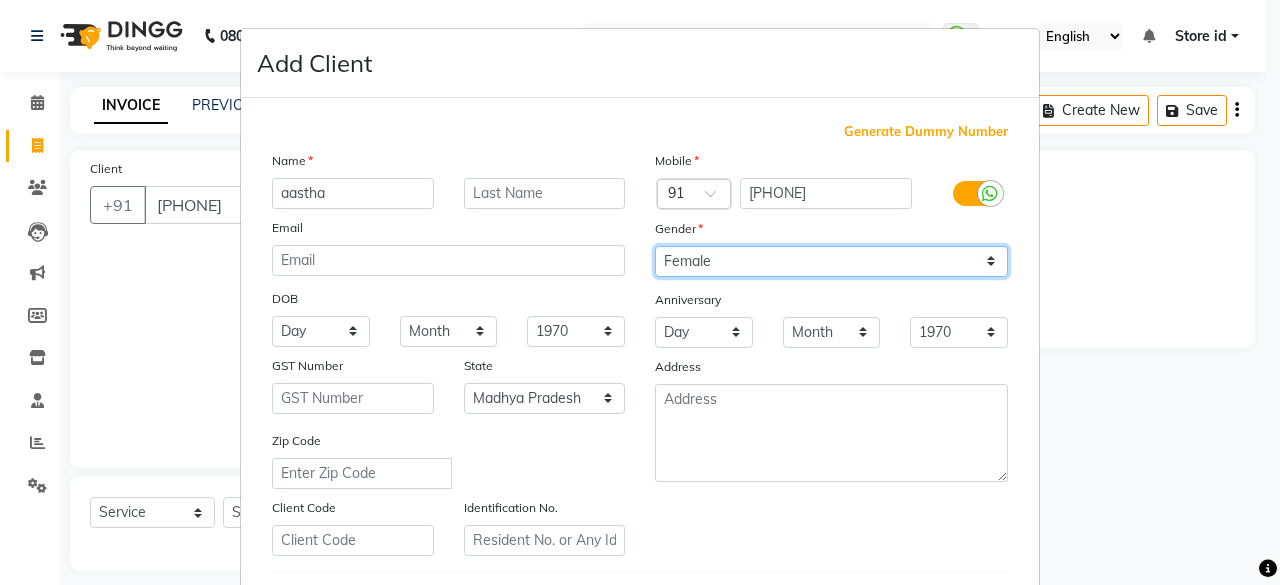 click on "Select Male Female Other Prefer Not To Say" at bounding box center (831, 261) 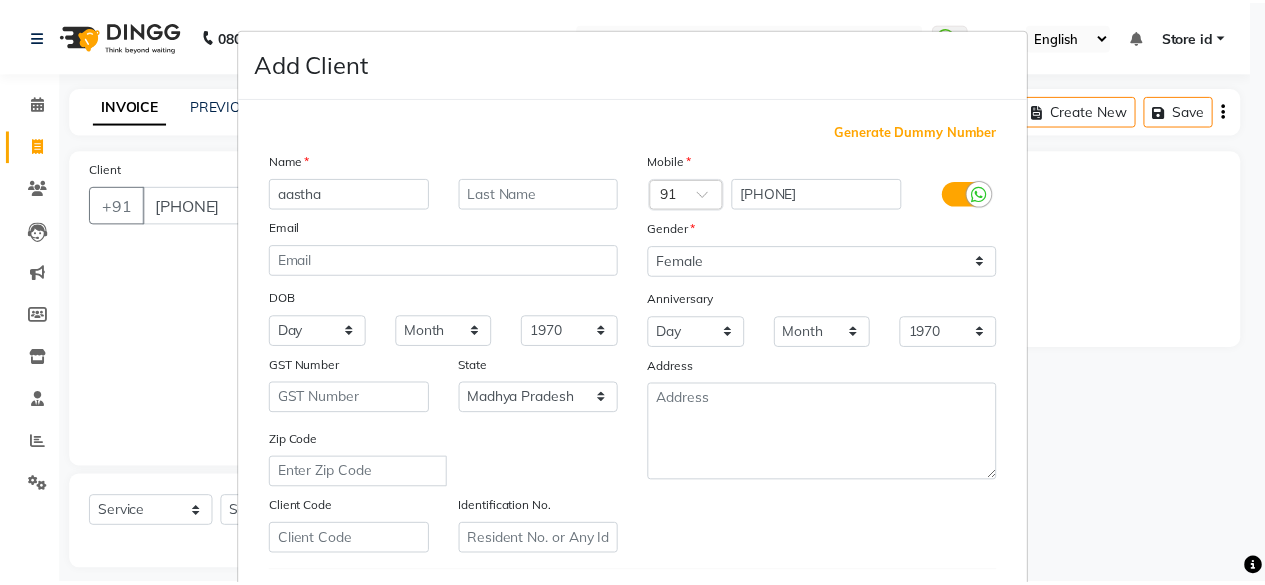 scroll, scrollTop: 334, scrollLeft: 0, axis: vertical 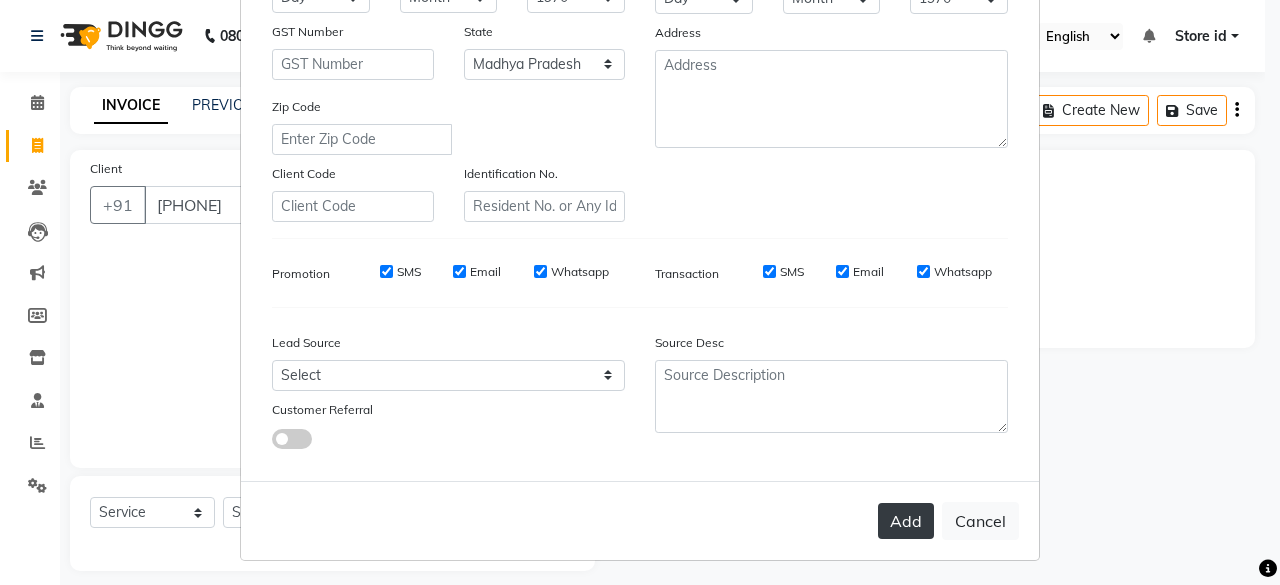 click on "Add" at bounding box center [906, 521] 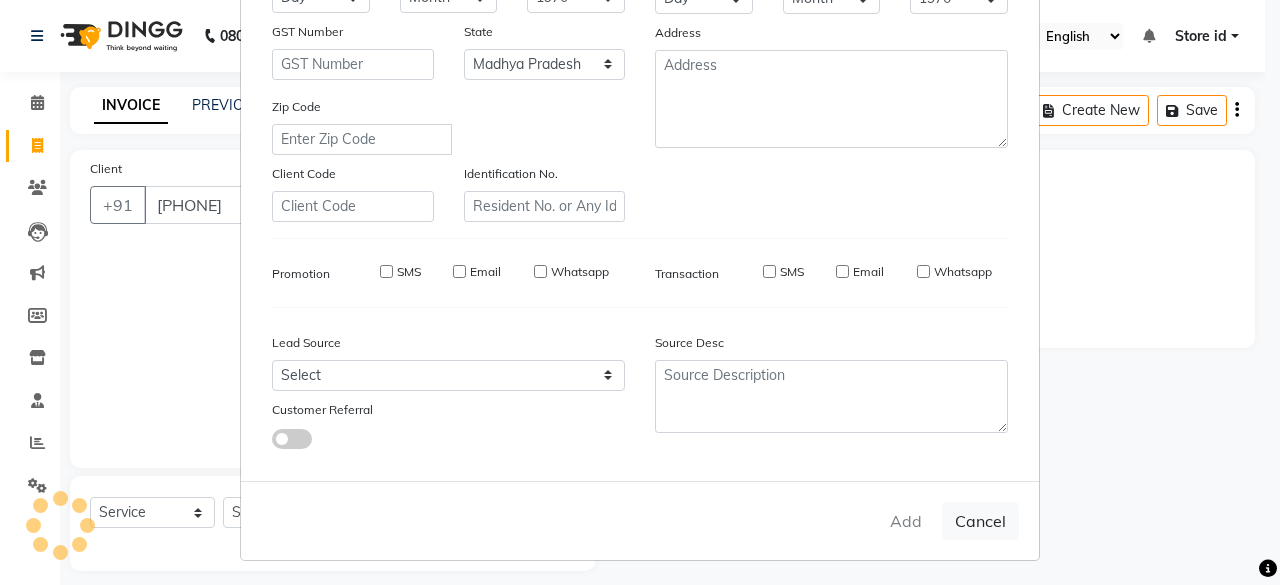 type on "73******45" 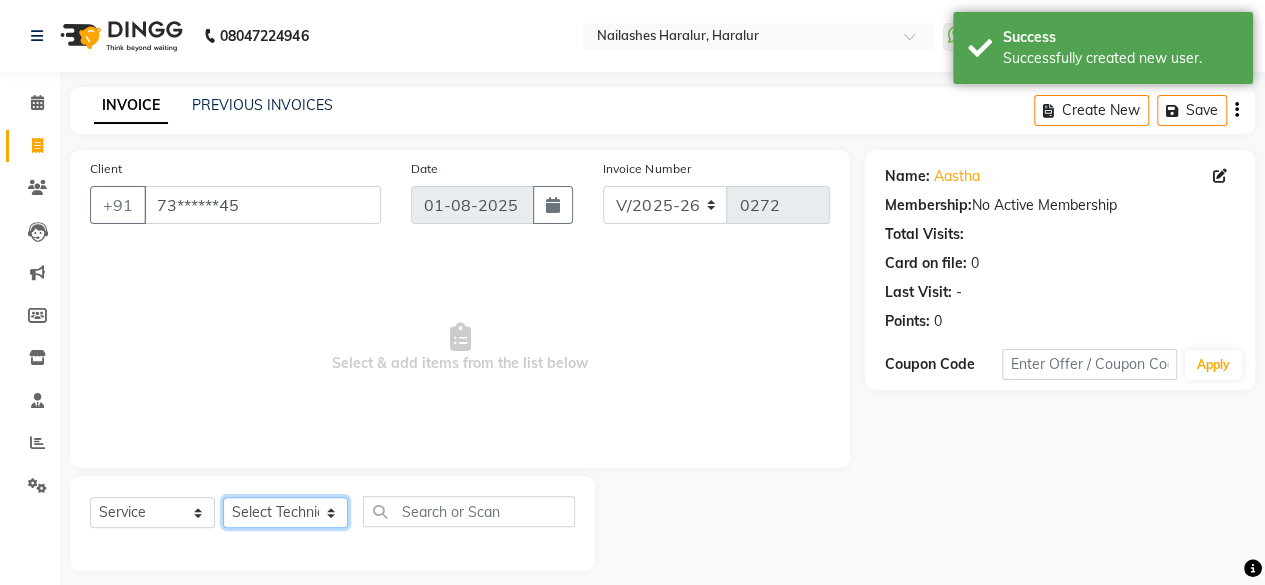 click on "Select Technician Deepak Singh Ravi Rohan rohit sahib Store id" 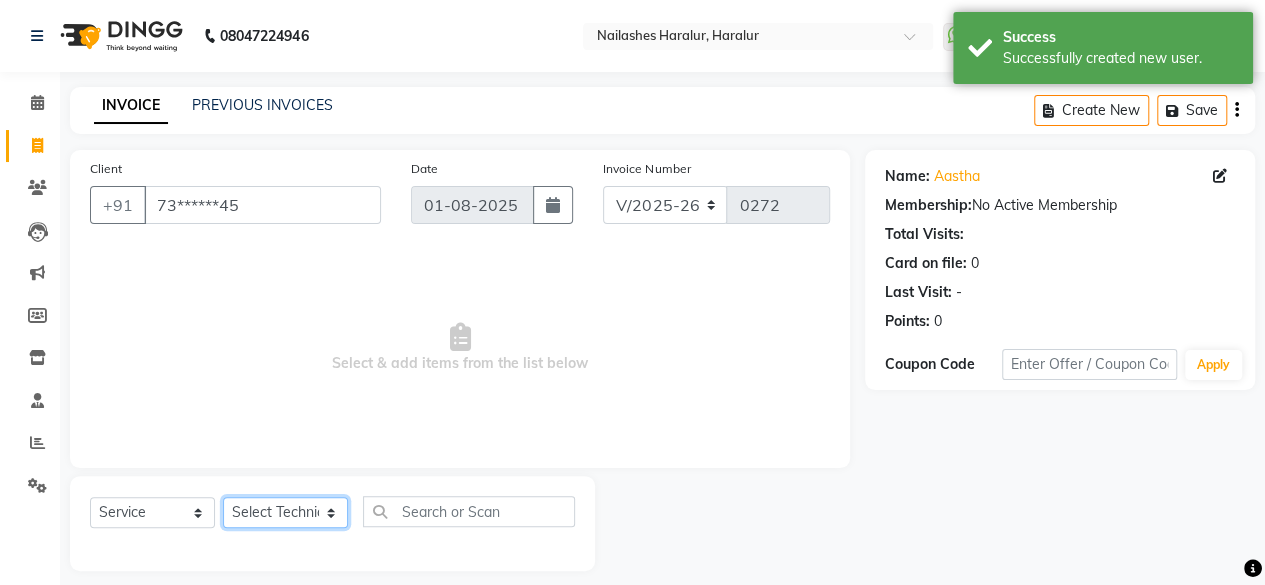 select on "79360" 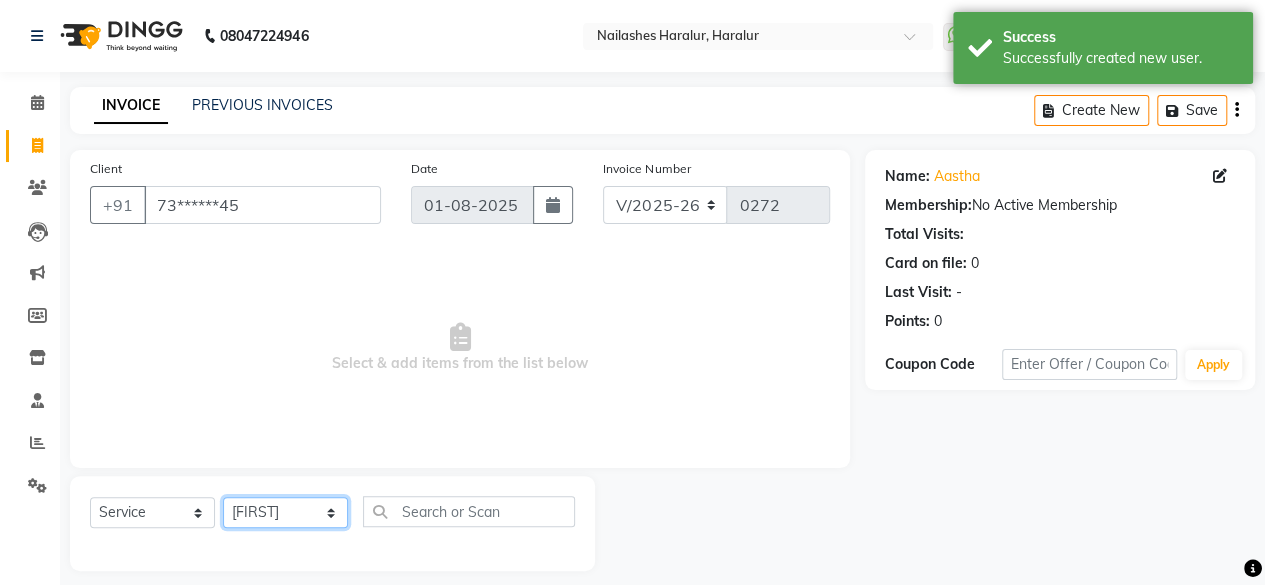 click on "Select Technician Deepak Singh Ravi Rohan rohit sahib Store id" 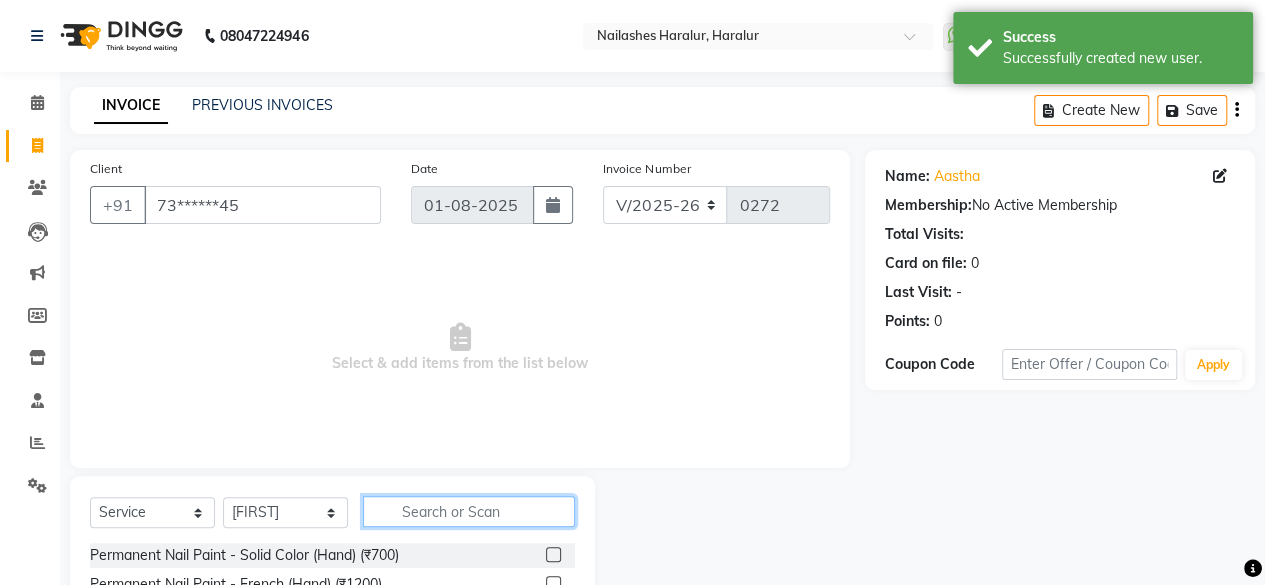 click 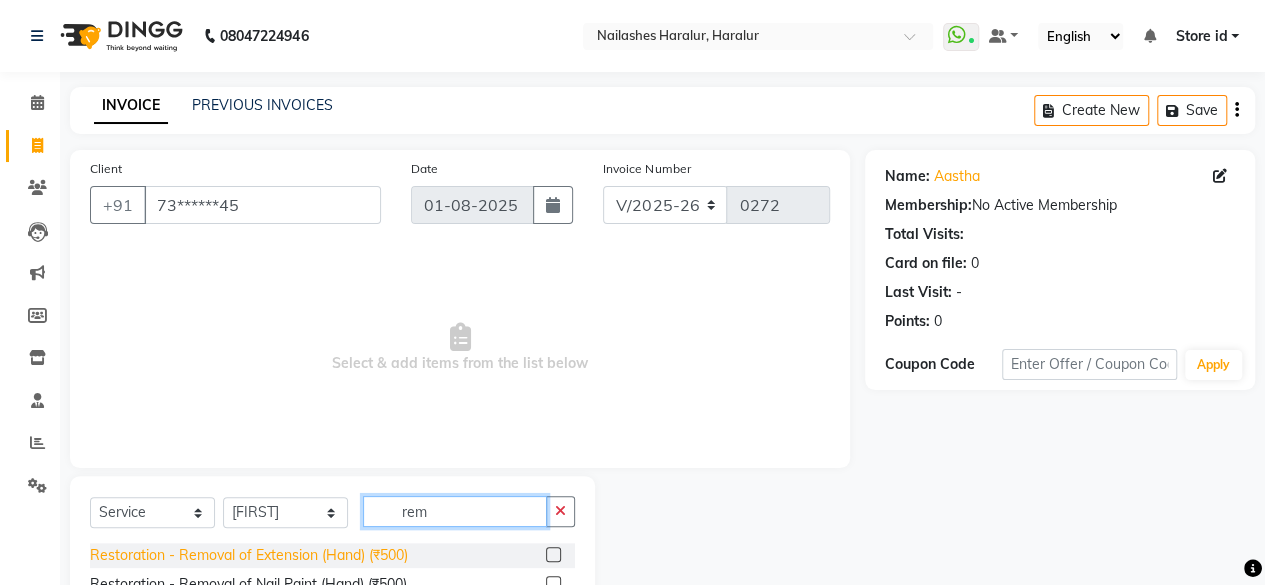 type on "rem" 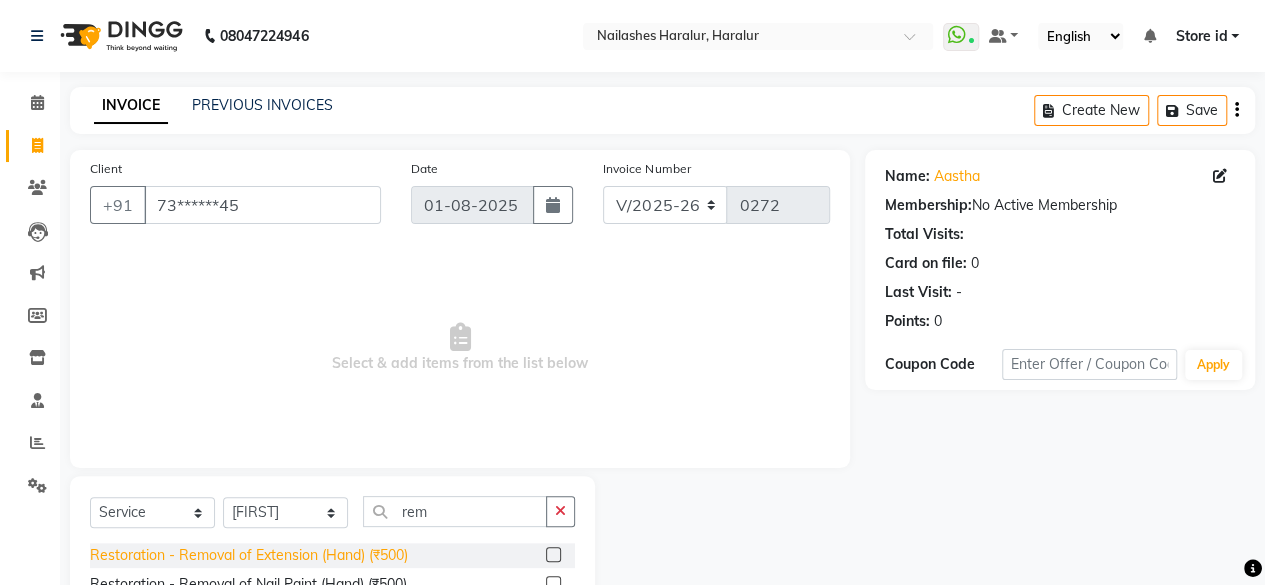 click on "Restoration - Removal of Extension (Hand) (₹500)" 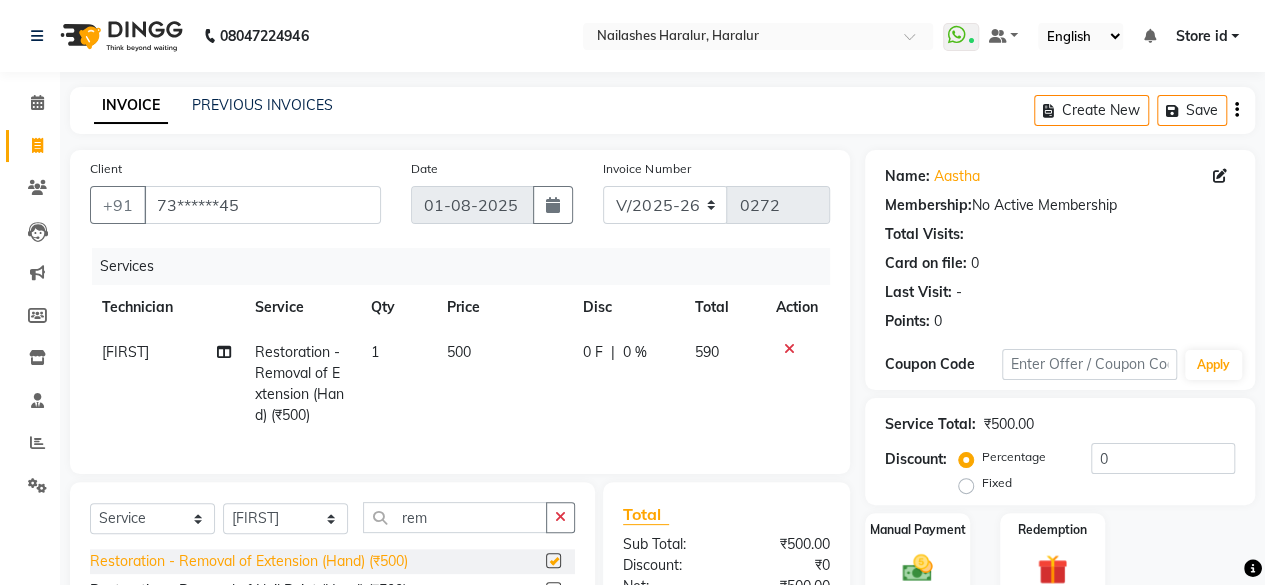 checkbox on "false" 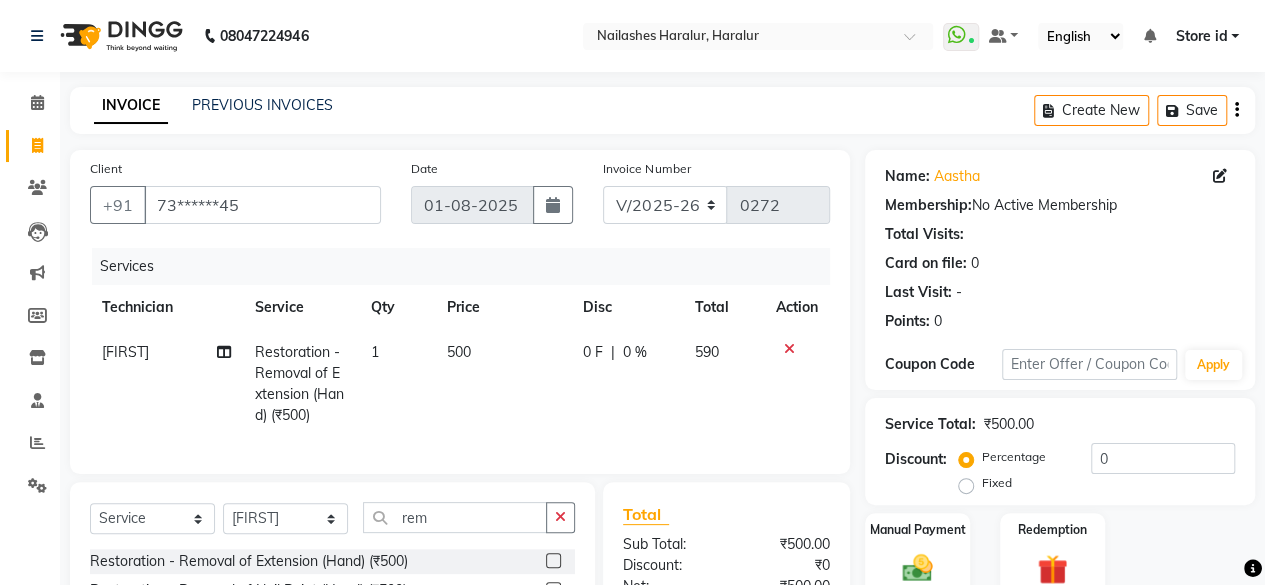scroll, scrollTop: 236, scrollLeft: 0, axis: vertical 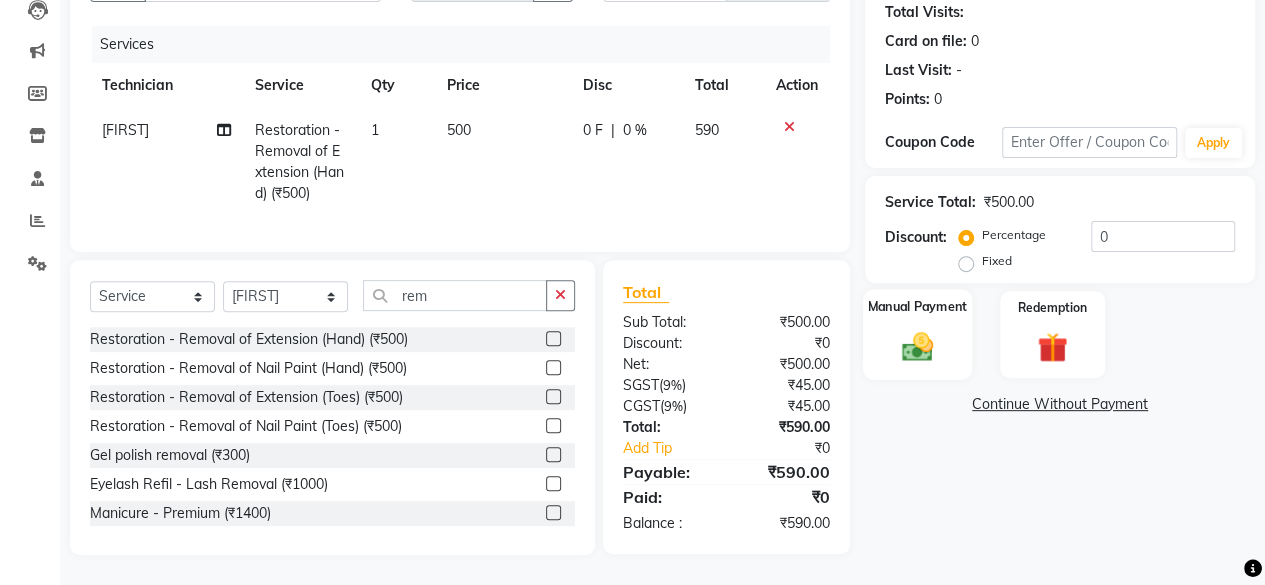 click 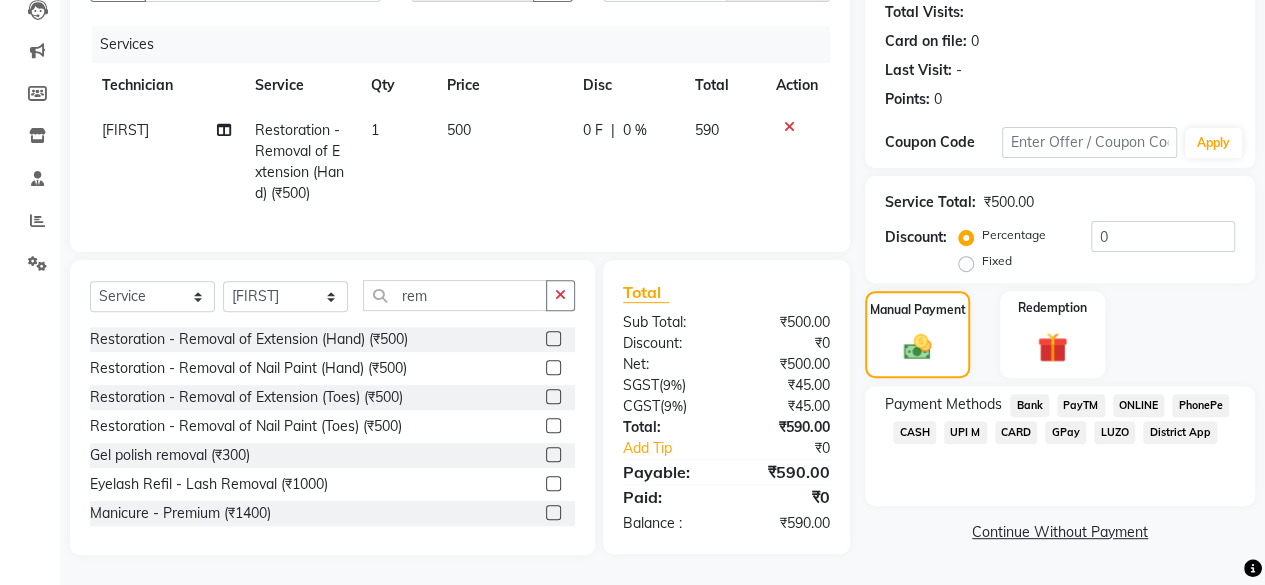 click on "ONLINE" 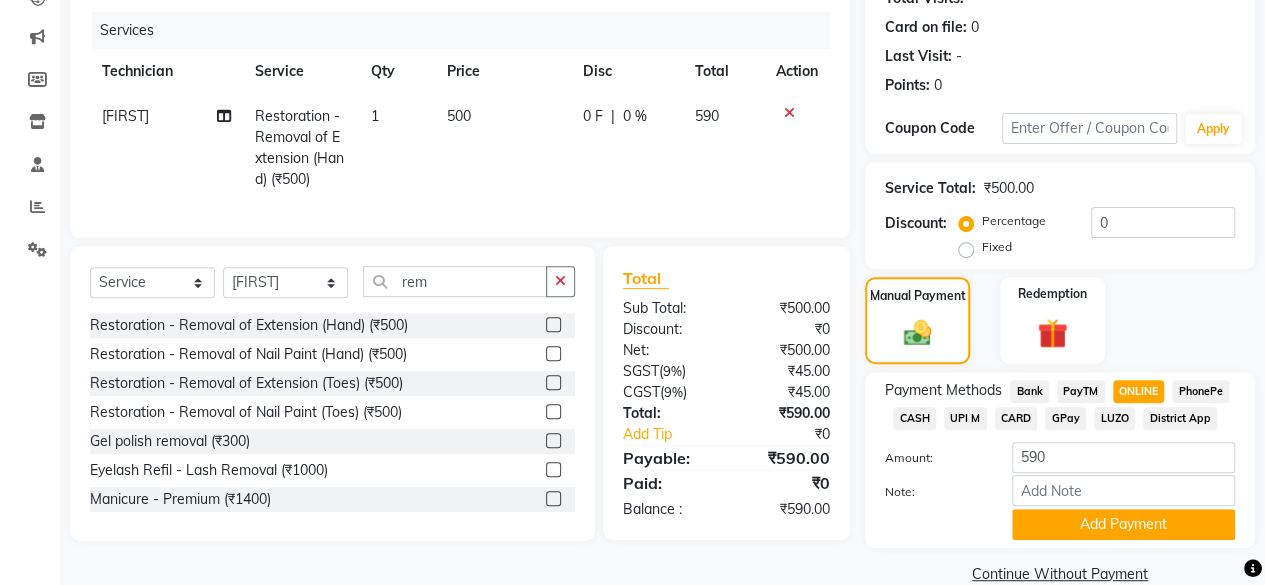 scroll, scrollTop: 268, scrollLeft: 0, axis: vertical 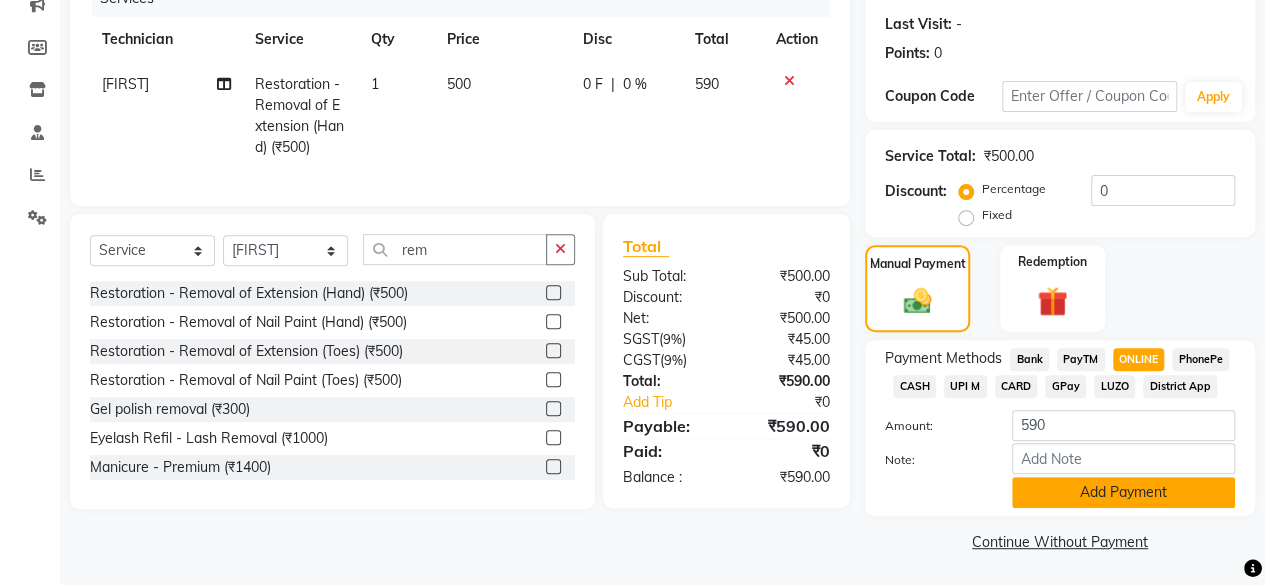 click on "Add Payment" 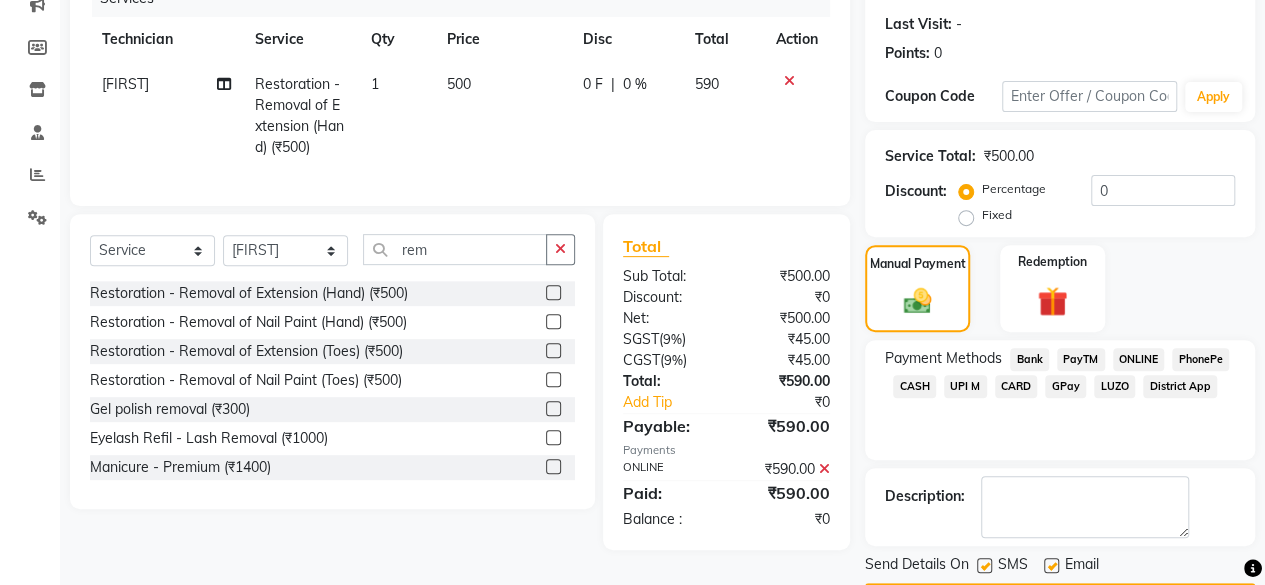 scroll, scrollTop: 324, scrollLeft: 0, axis: vertical 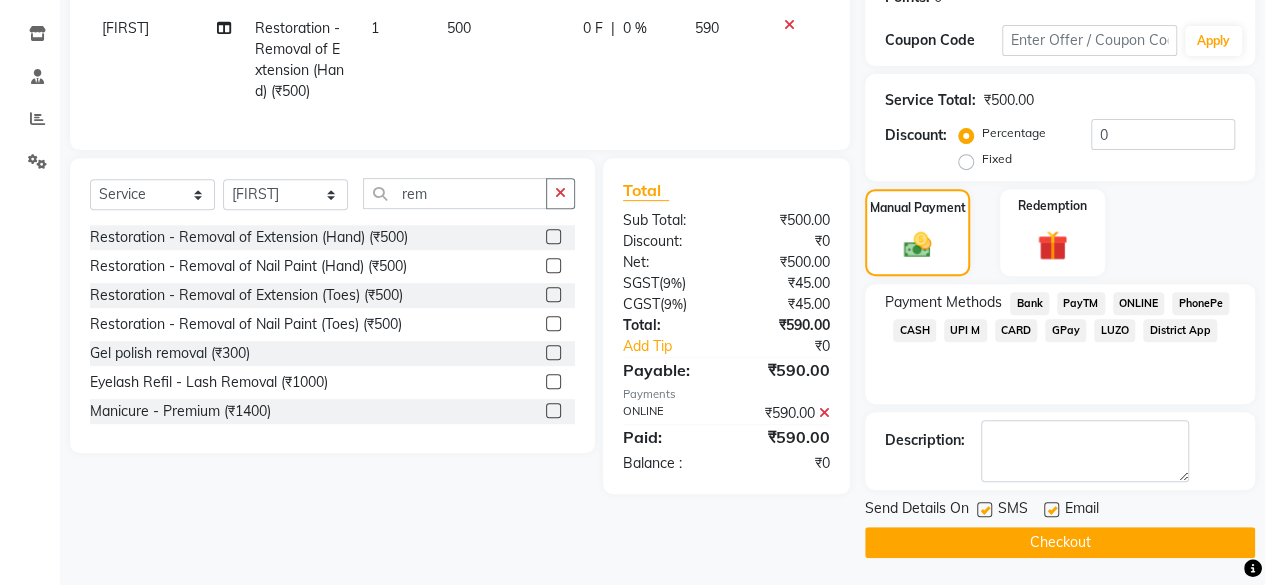 click on "Checkout" 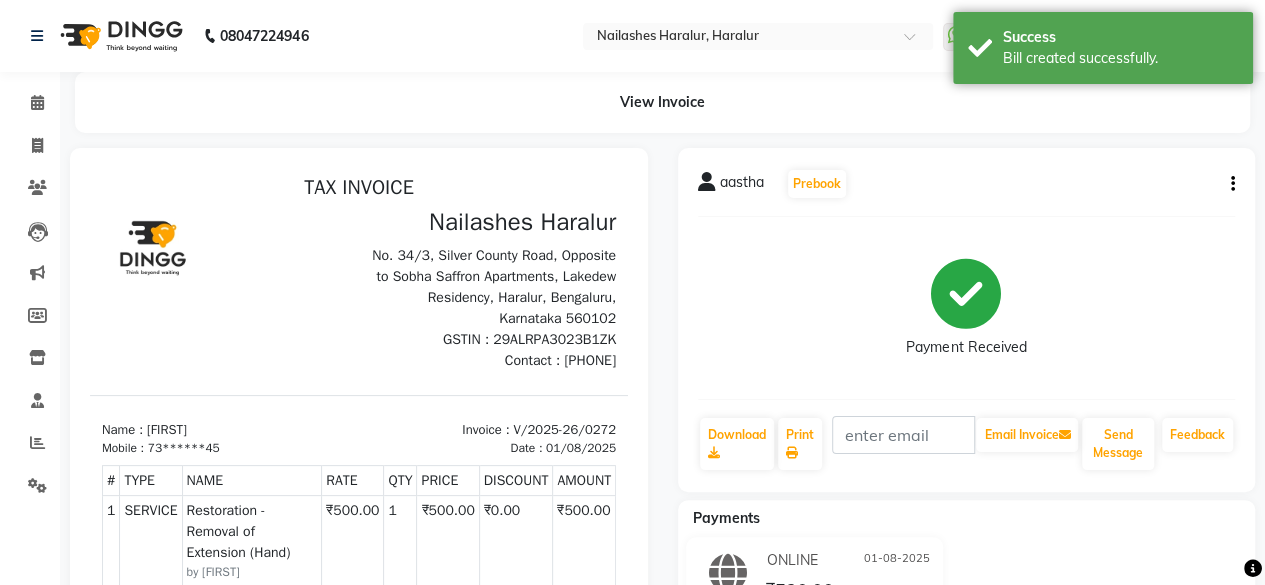 scroll, scrollTop: 0, scrollLeft: 0, axis: both 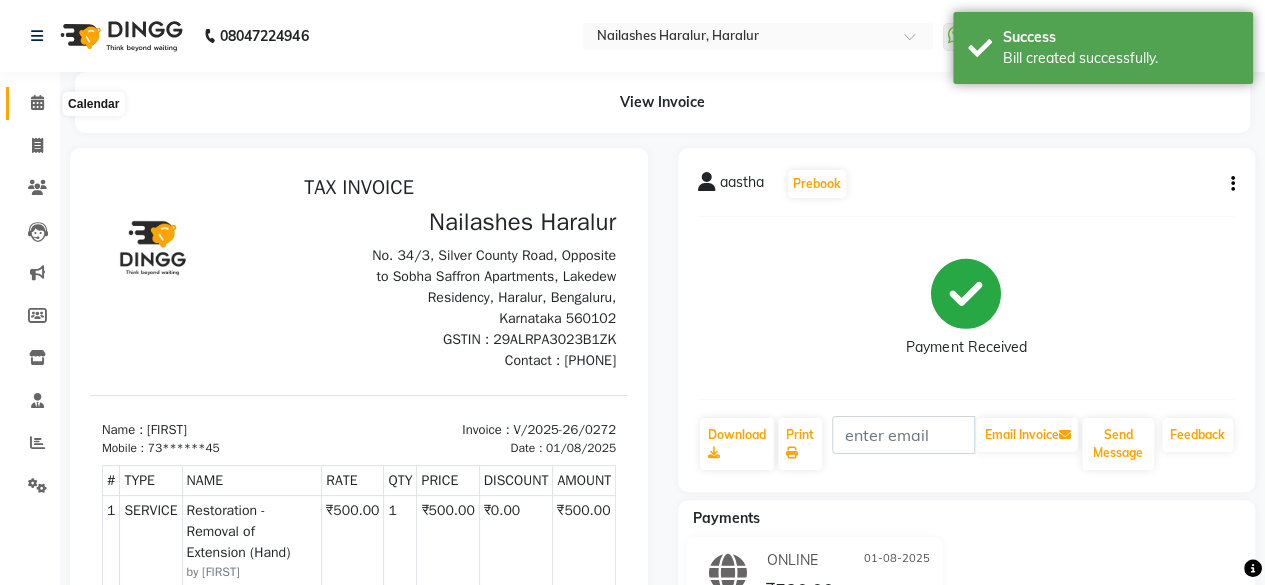 click 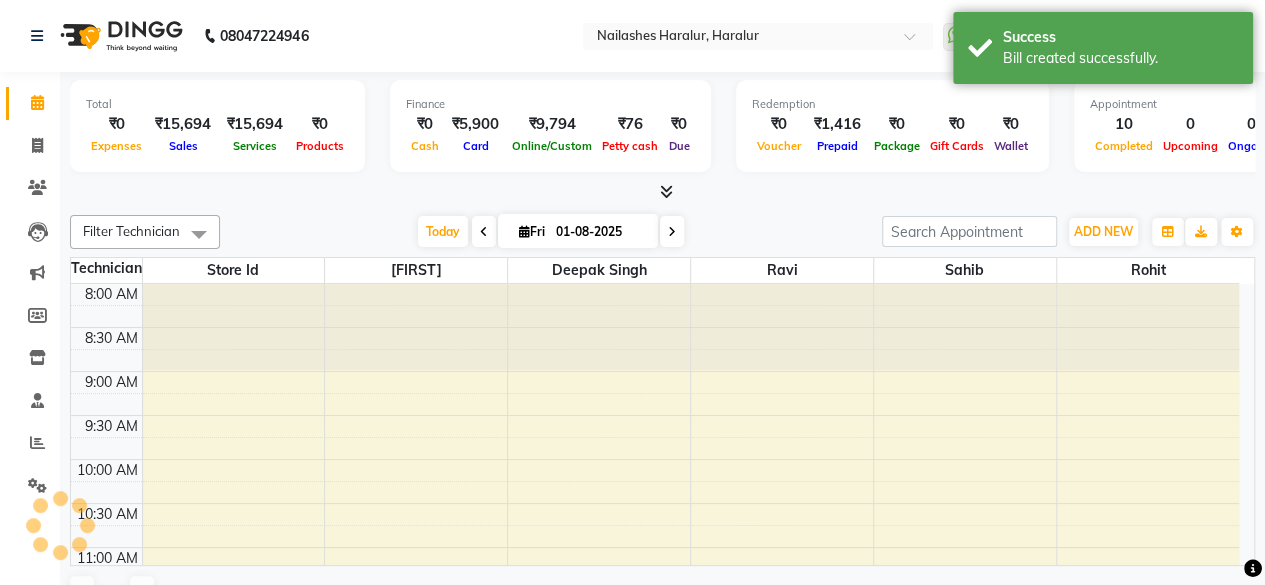 scroll, scrollTop: 0, scrollLeft: 0, axis: both 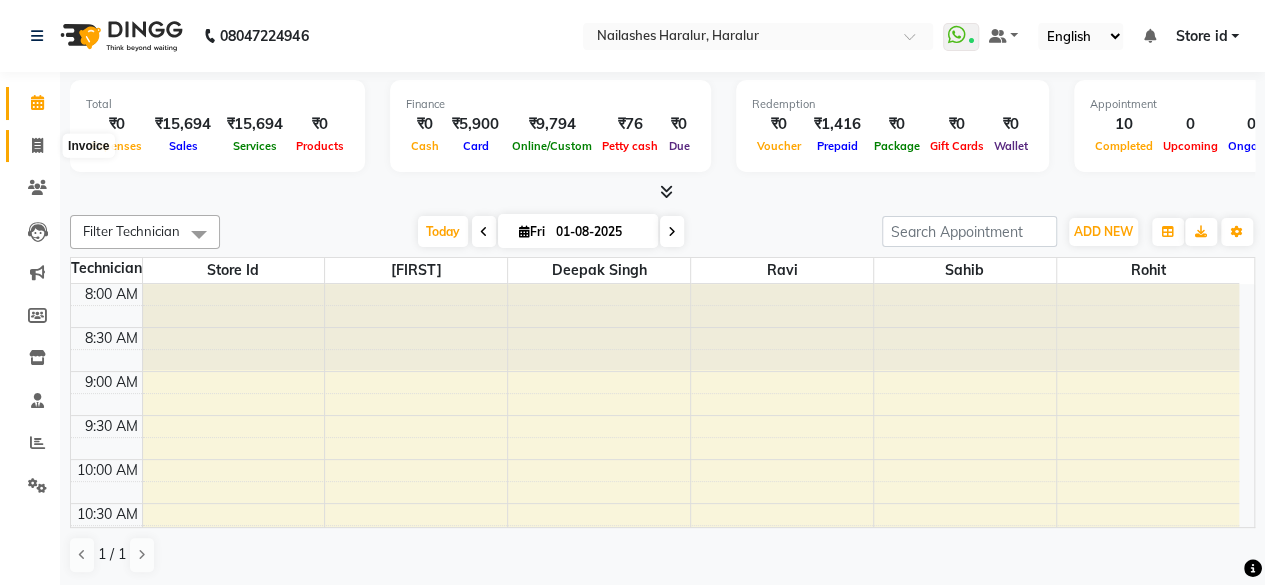 click 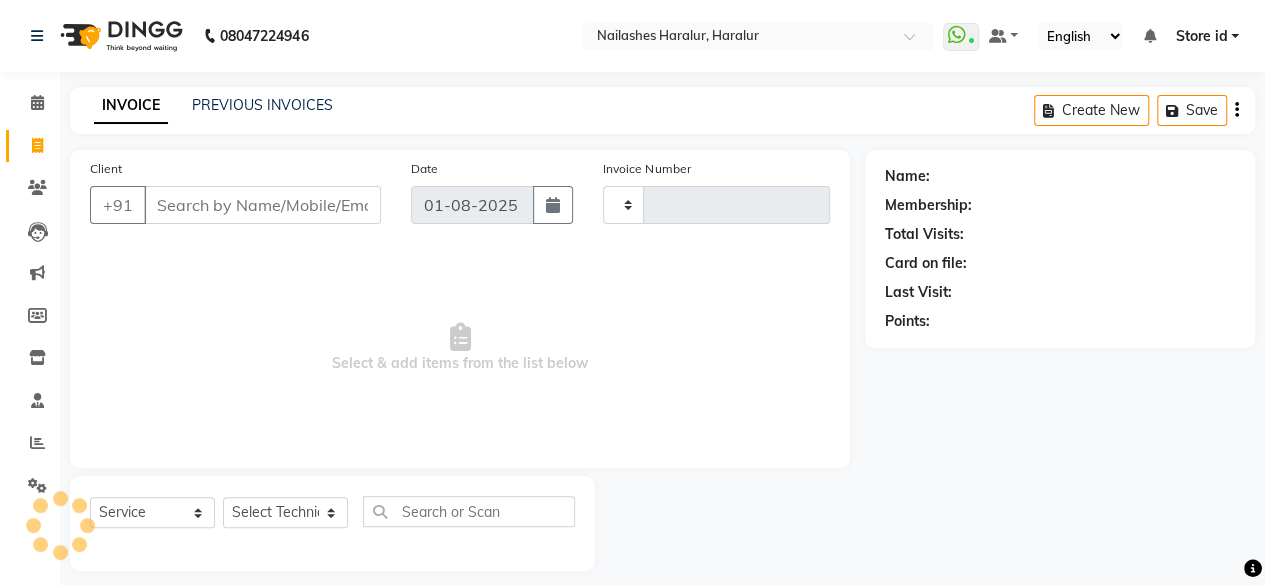 type on "0273" 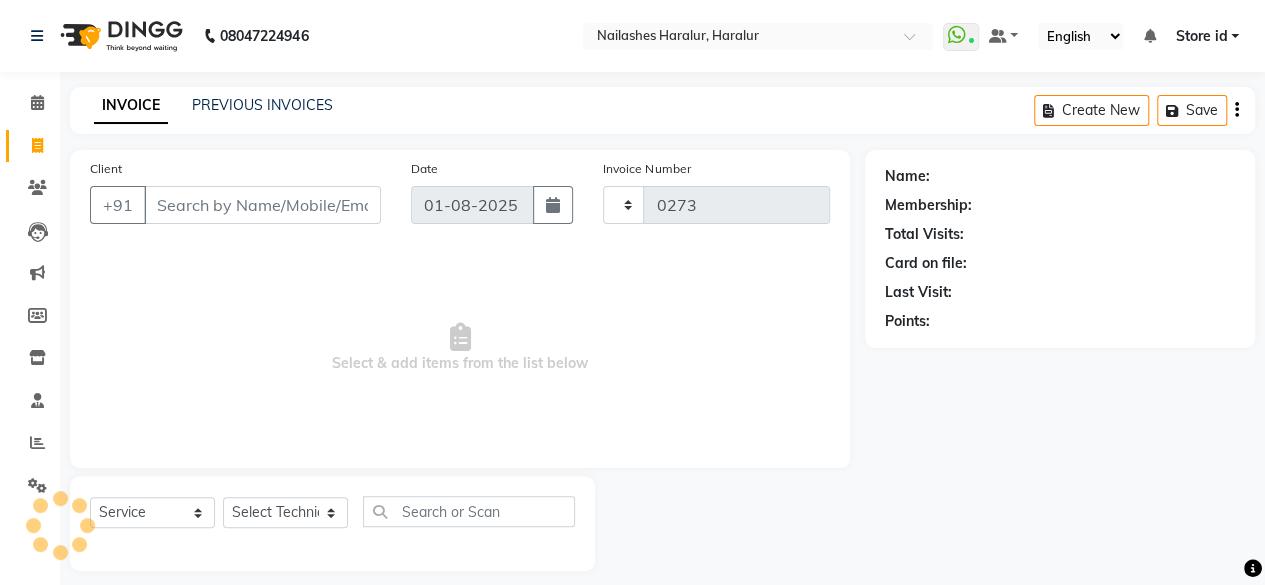 select on "8259" 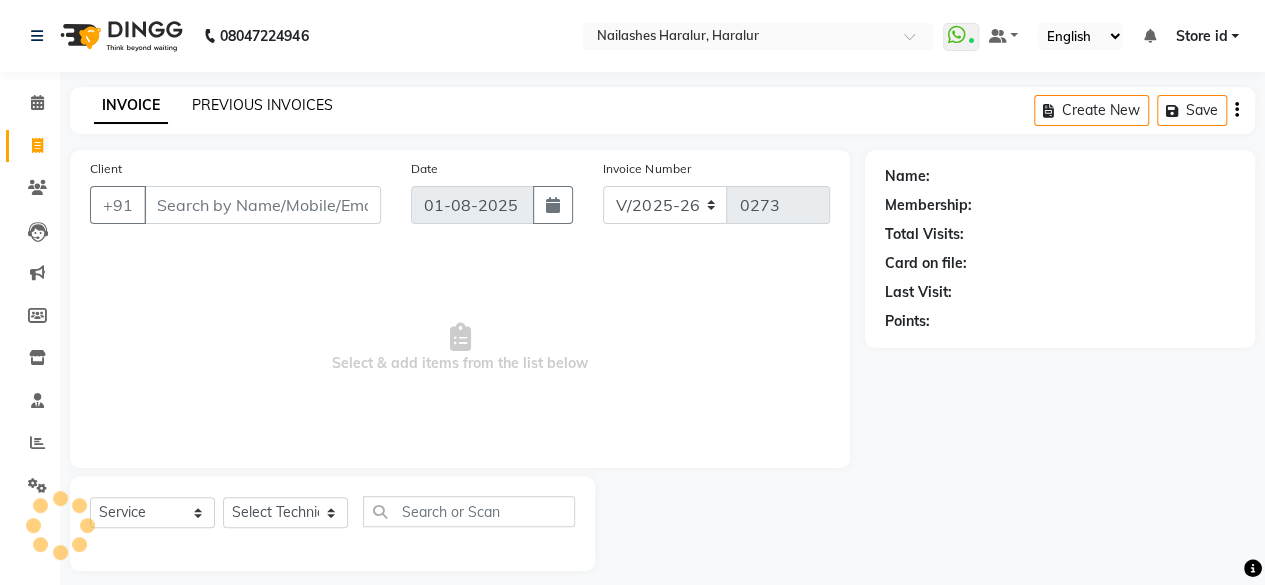 click on "PREVIOUS INVOICES" 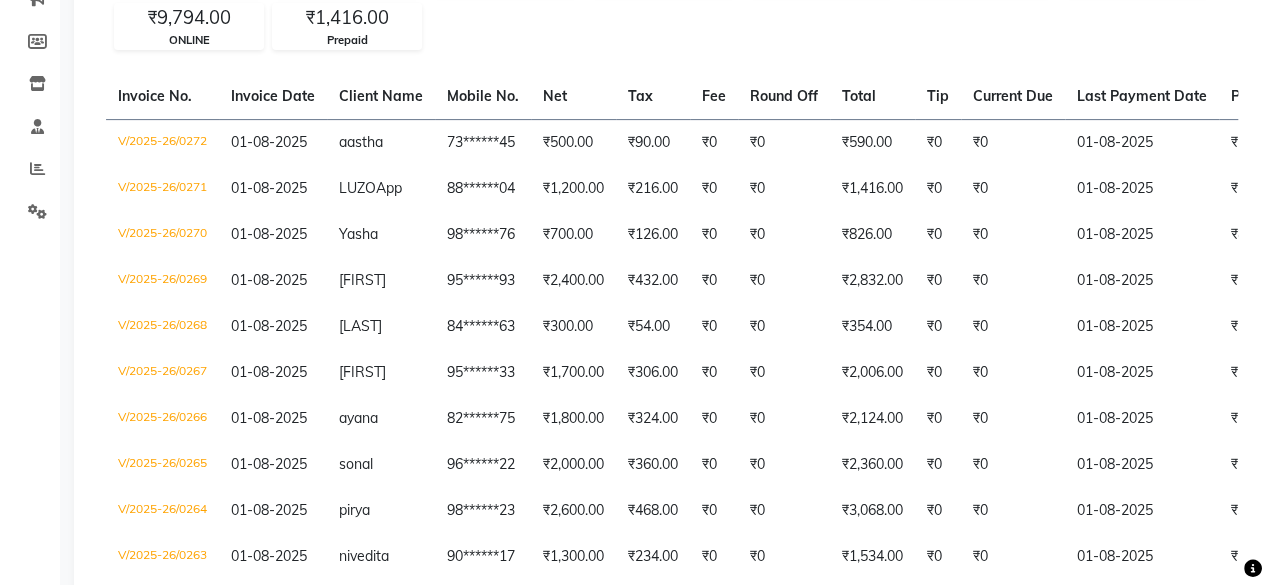 scroll, scrollTop: 275, scrollLeft: 0, axis: vertical 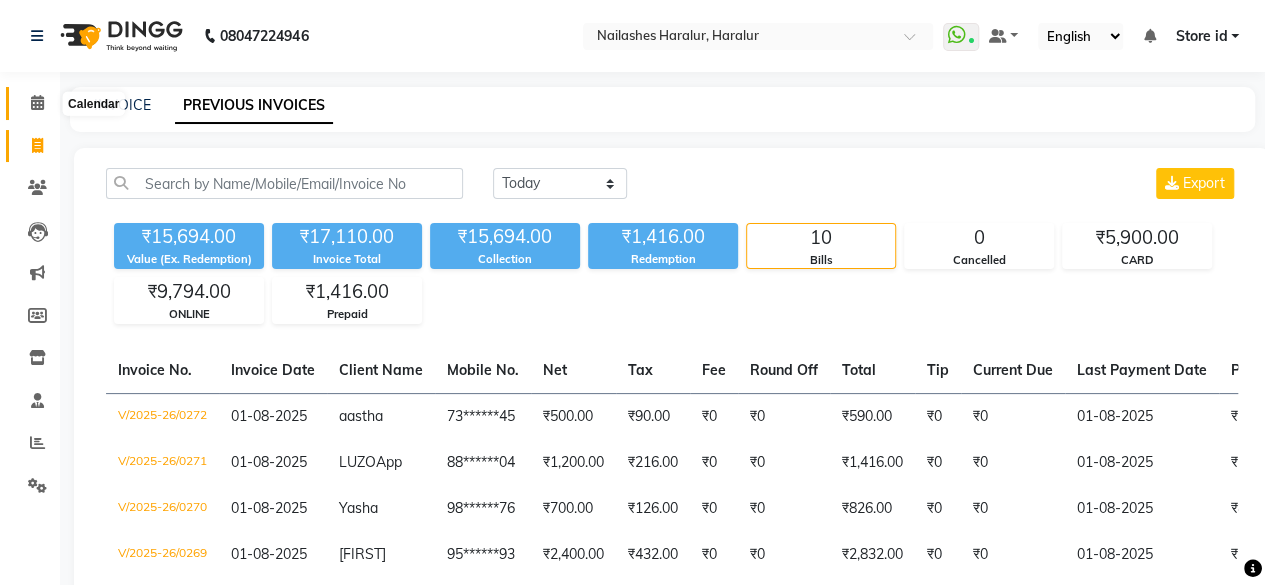 click 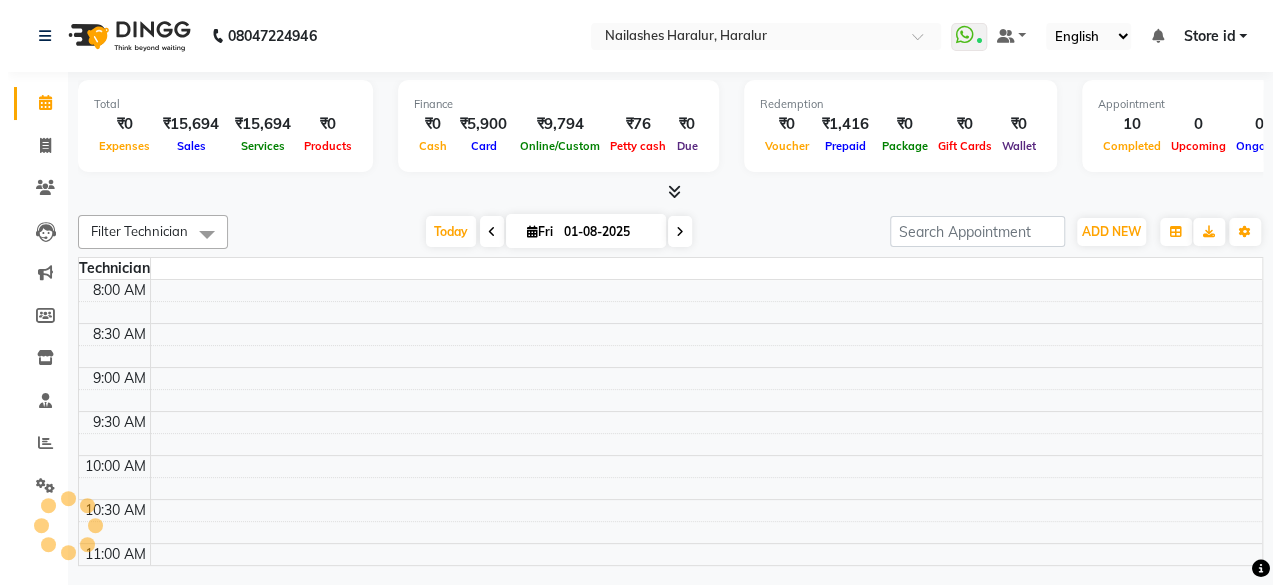 scroll, scrollTop: 0, scrollLeft: 0, axis: both 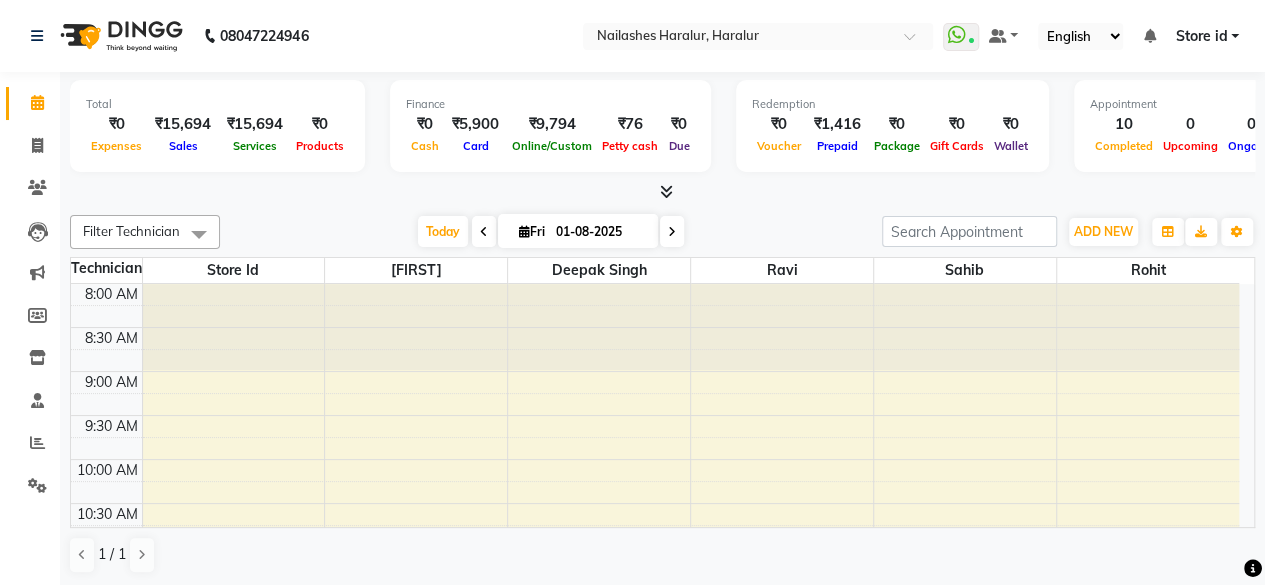 click at bounding box center (662, 192) 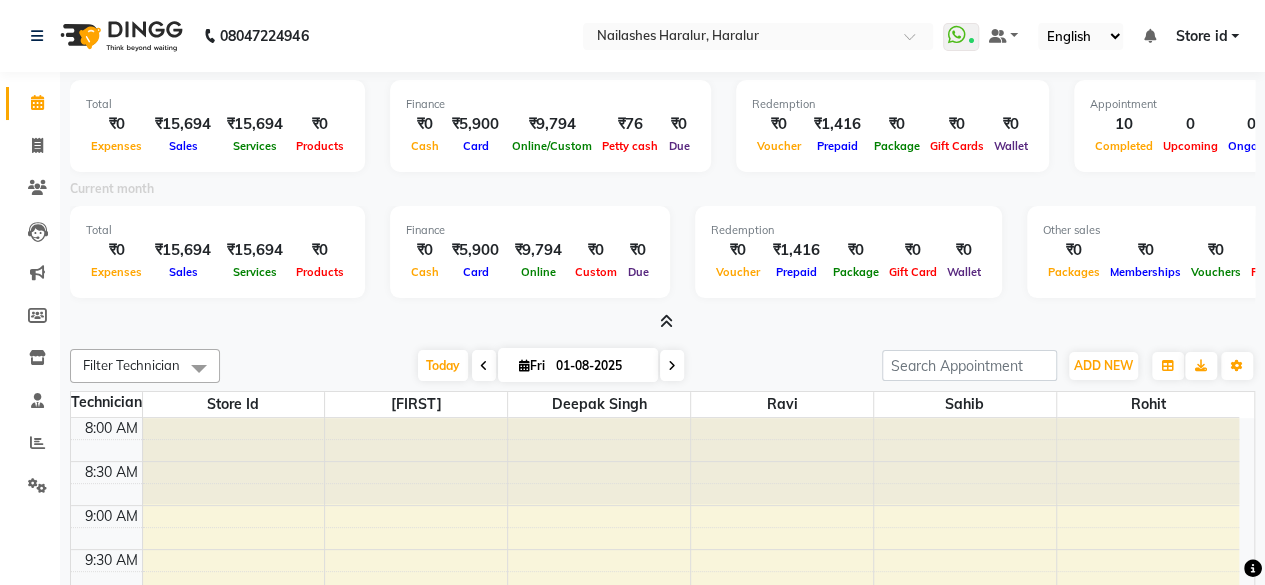 click on "Store id" at bounding box center (1201, 36) 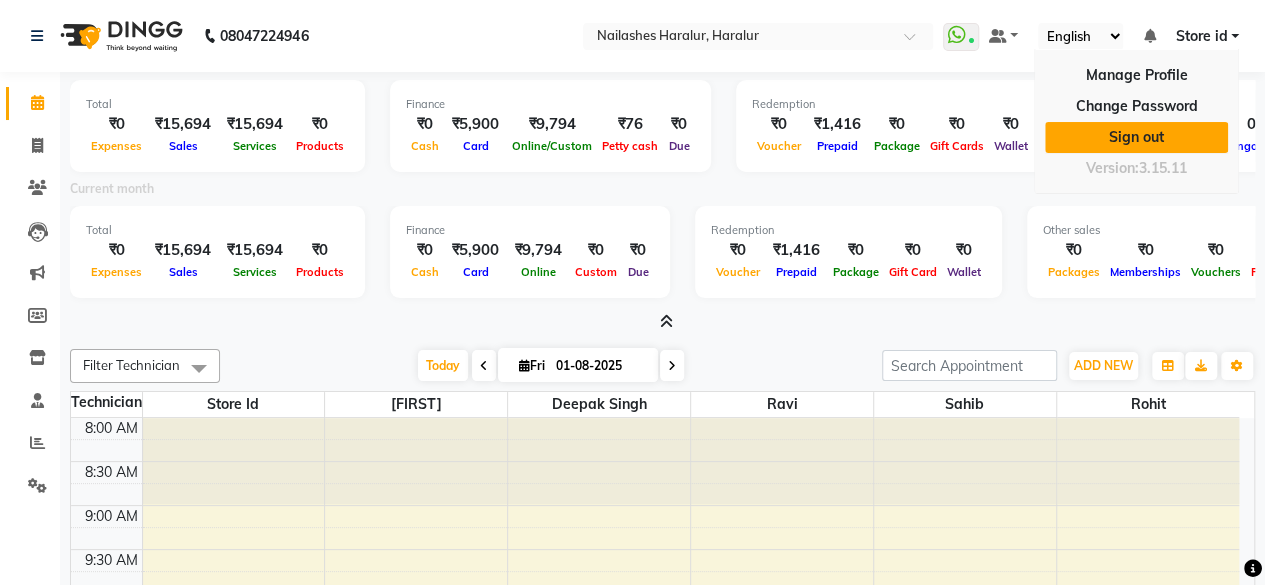click on "Sign out" at bounding box center [1136, 137] 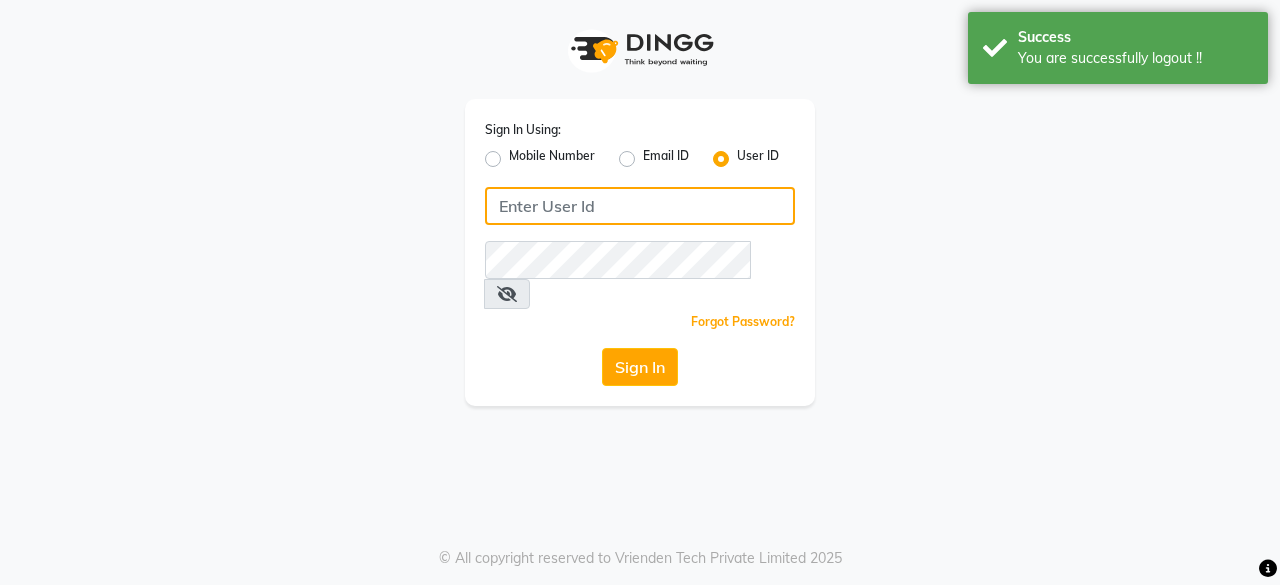 type on "8861319303" 